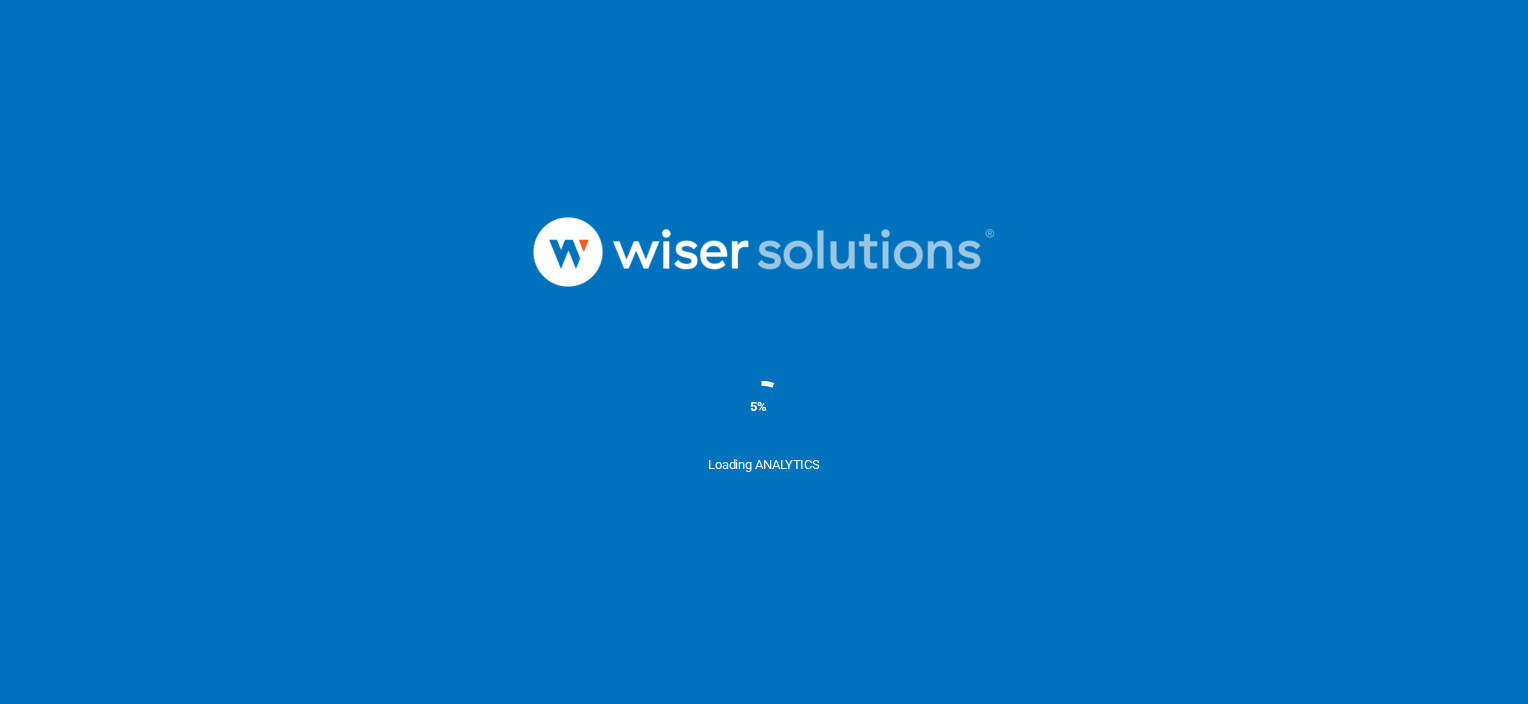 scroll, scrollTop: 0, scrollLeft: 0, axis: both 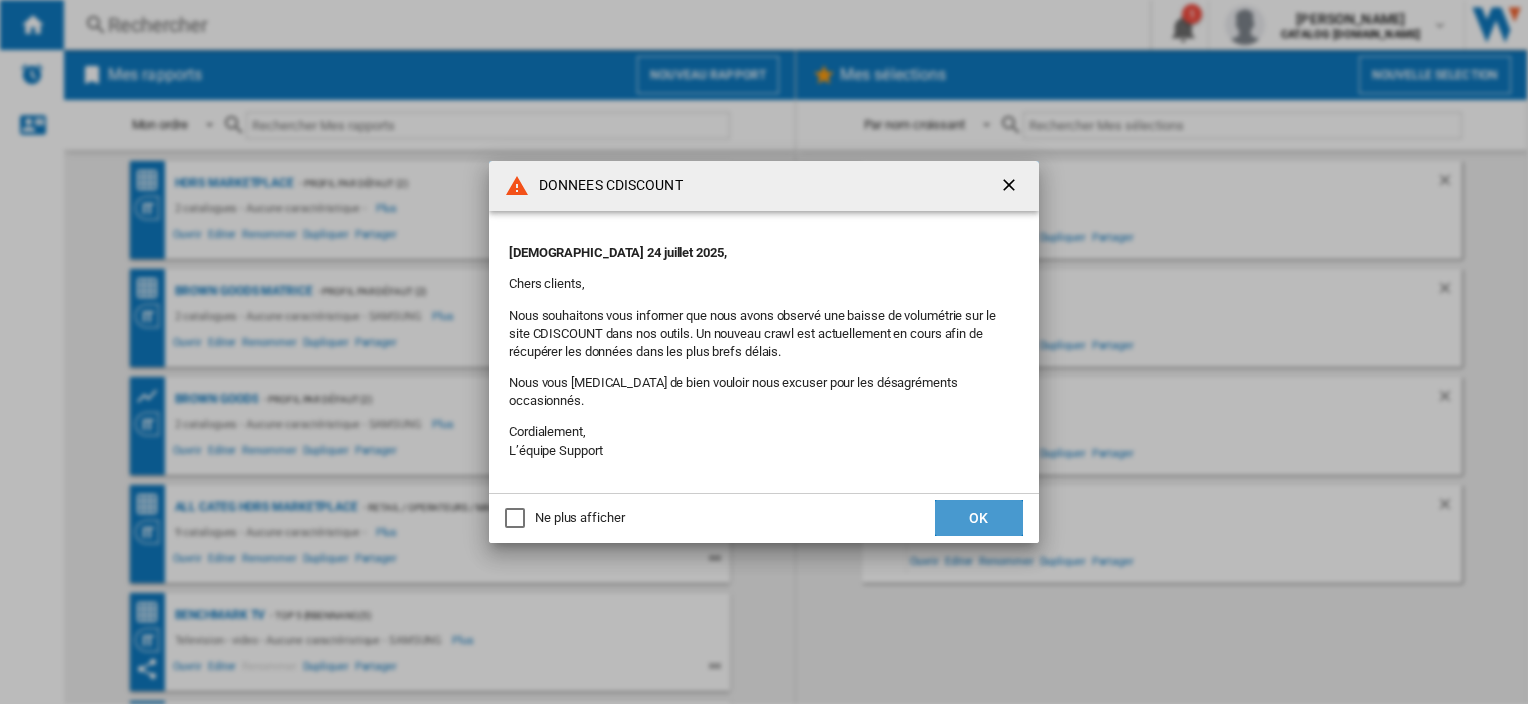 click on "OK" 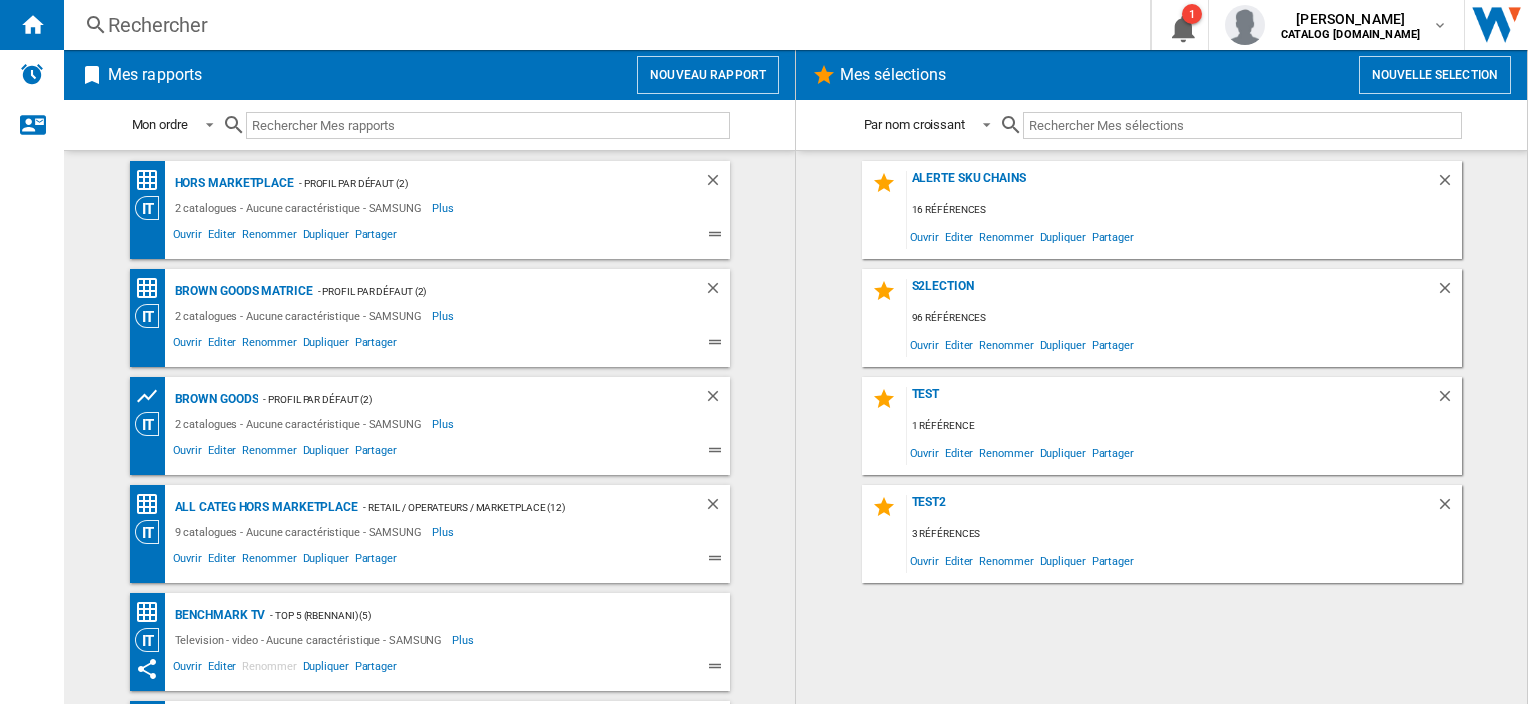 click on "ALL CATEG HORS MARKETPLACE
- RETAIL / OPERATEURS / MARKETPLACE (12)
9 catalogues - Aucune caractéristique - SAMSUNG
Plus
Moins
Ouvrir
Editer
Renommer
Dupliquer
Partager" 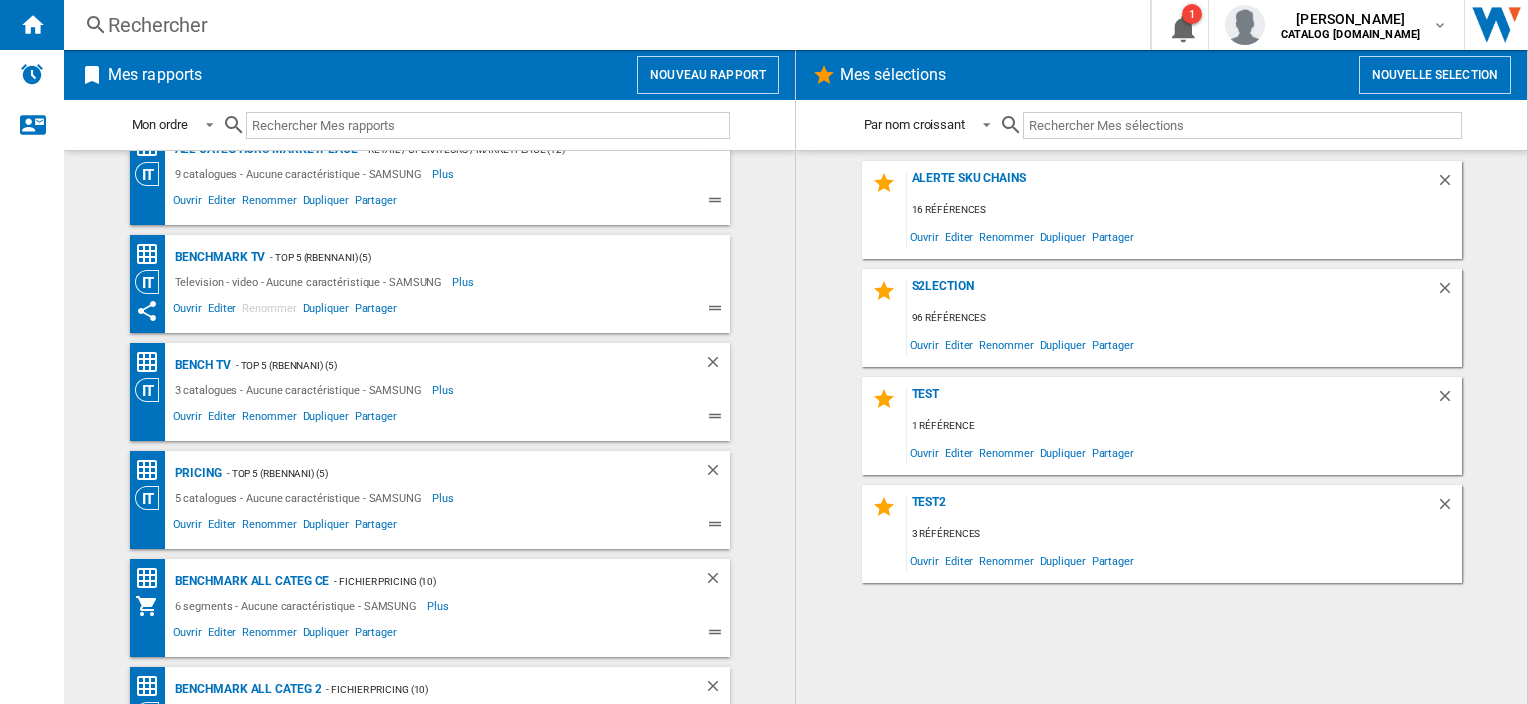 scroll, scrollTop: 418, scrollLeft: 0, axis: vertical 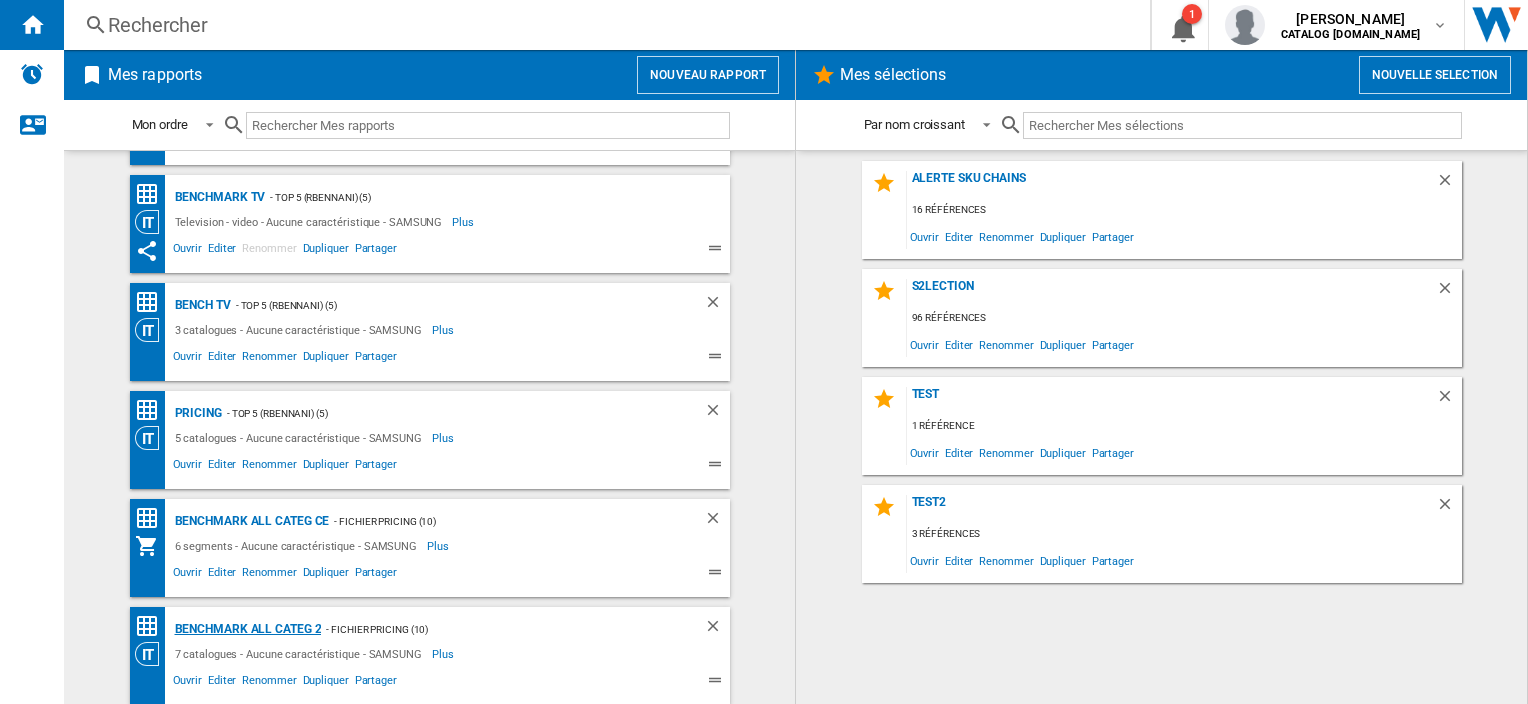 click on "Benchmark All Categ 2" 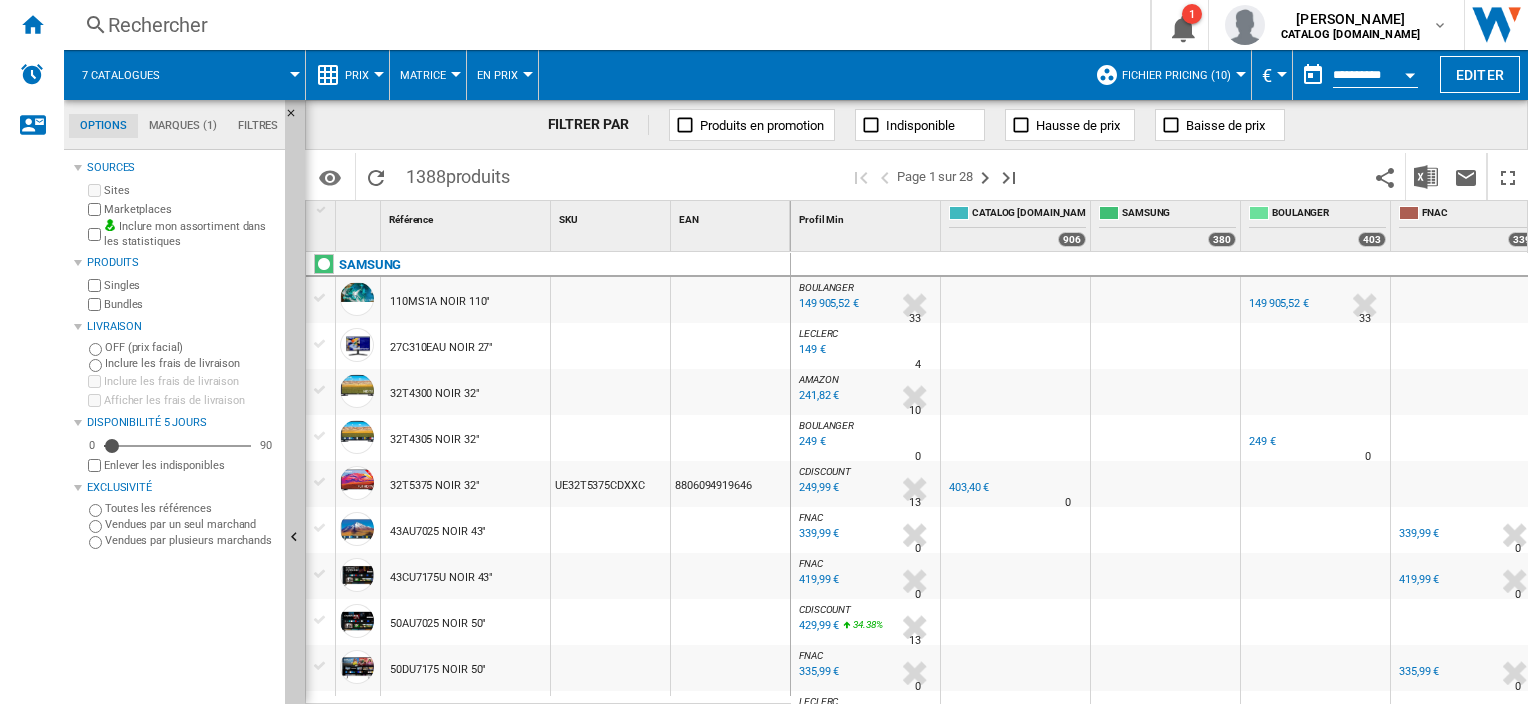 scroll, scrollTop: 256, scrollLeft: 0, axis: vertical 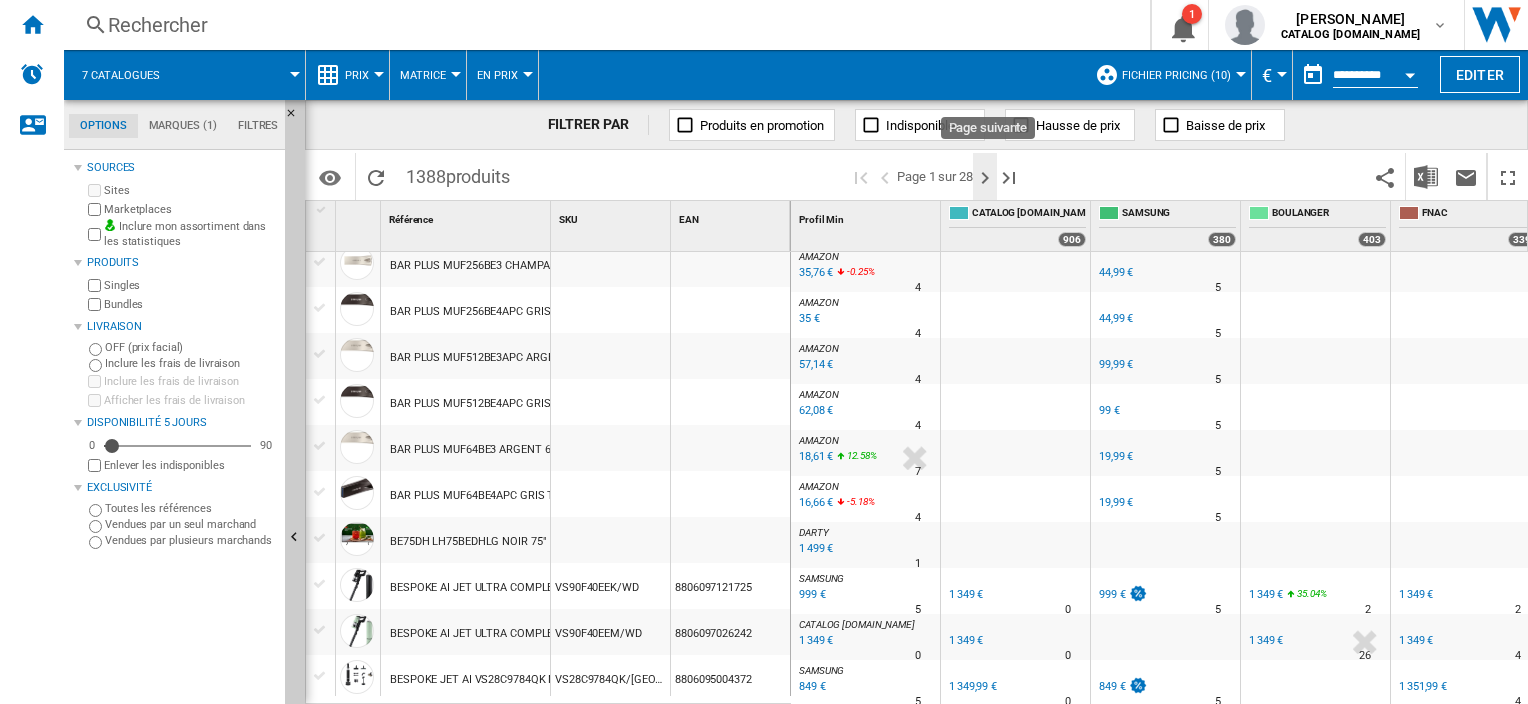 click at bounding box center [985, 178] 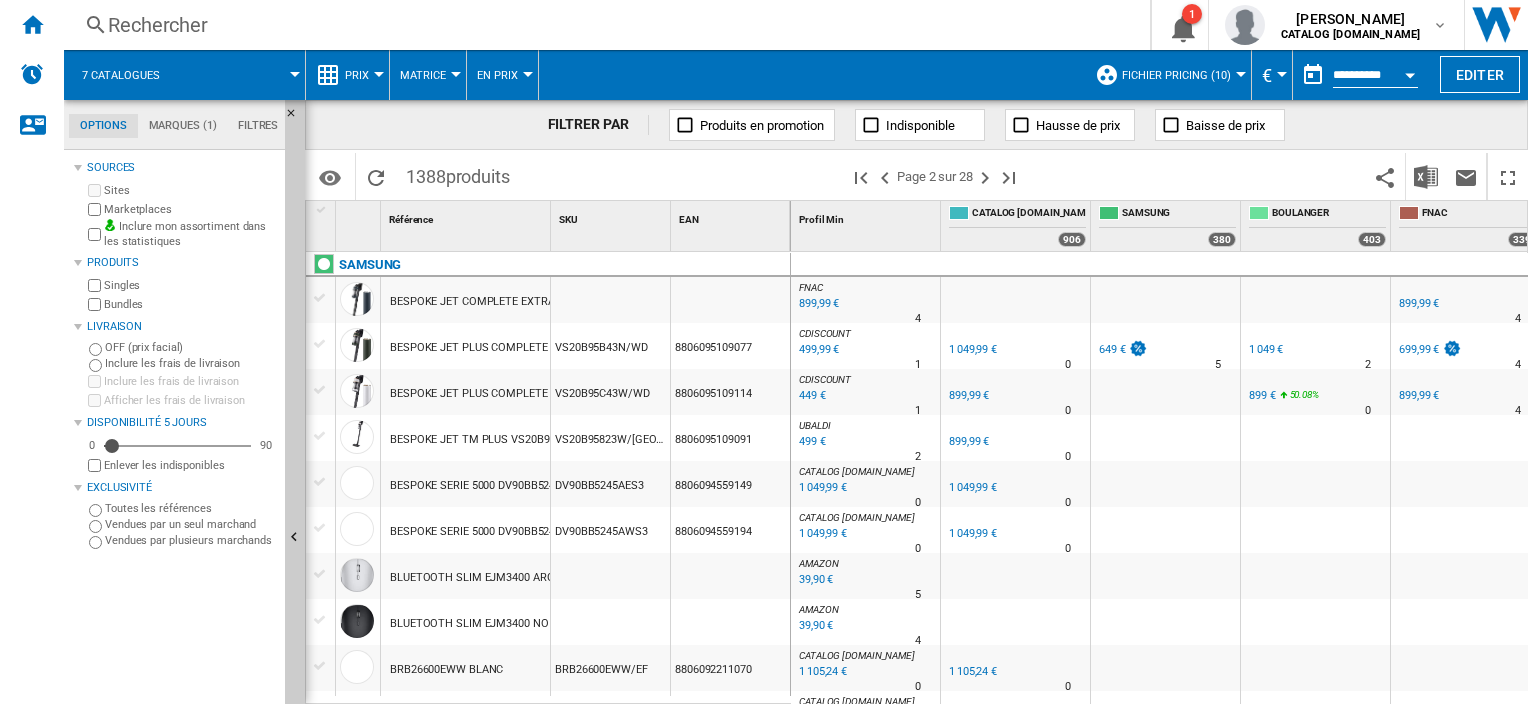 scroll, scrollTop: 188, scrollLeft: 0, axis: vertical 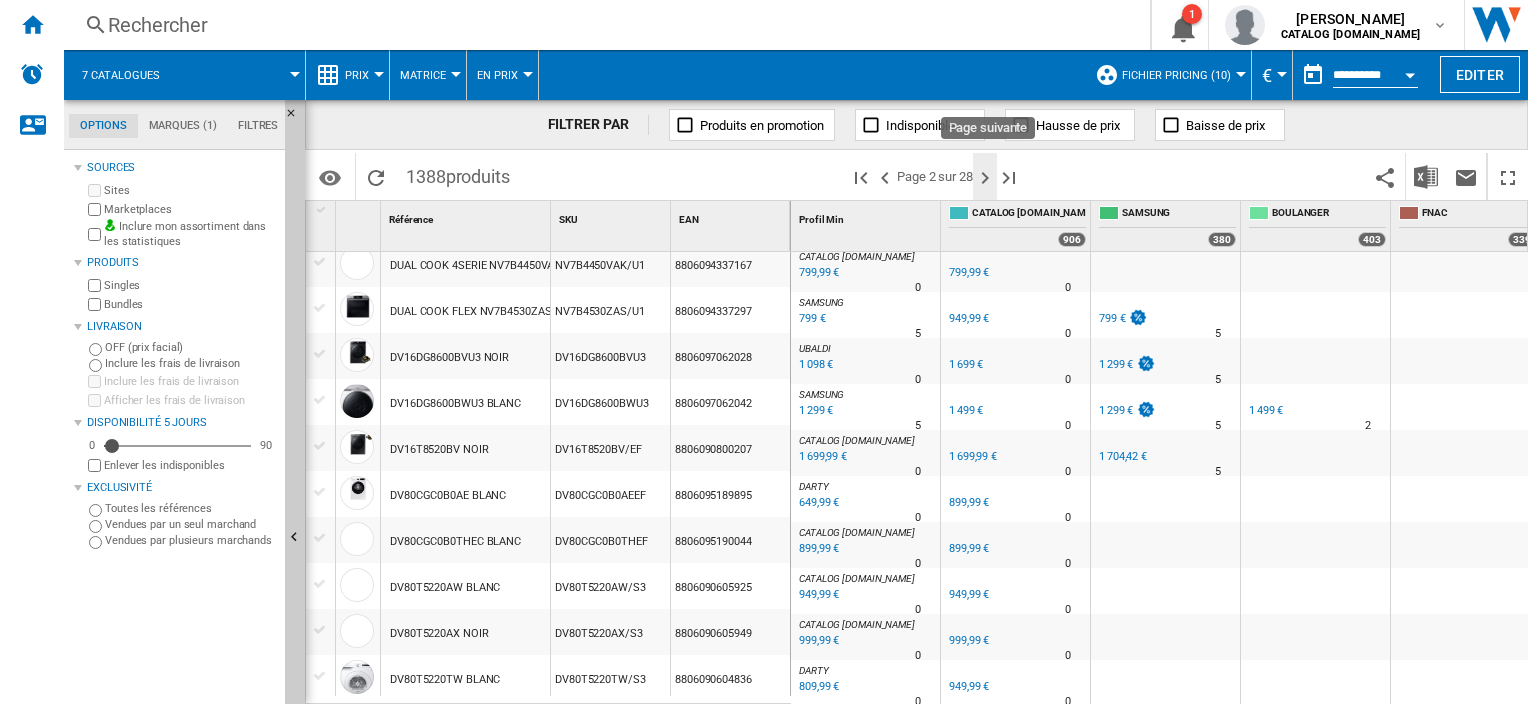 click at bounding box center [985, 178] 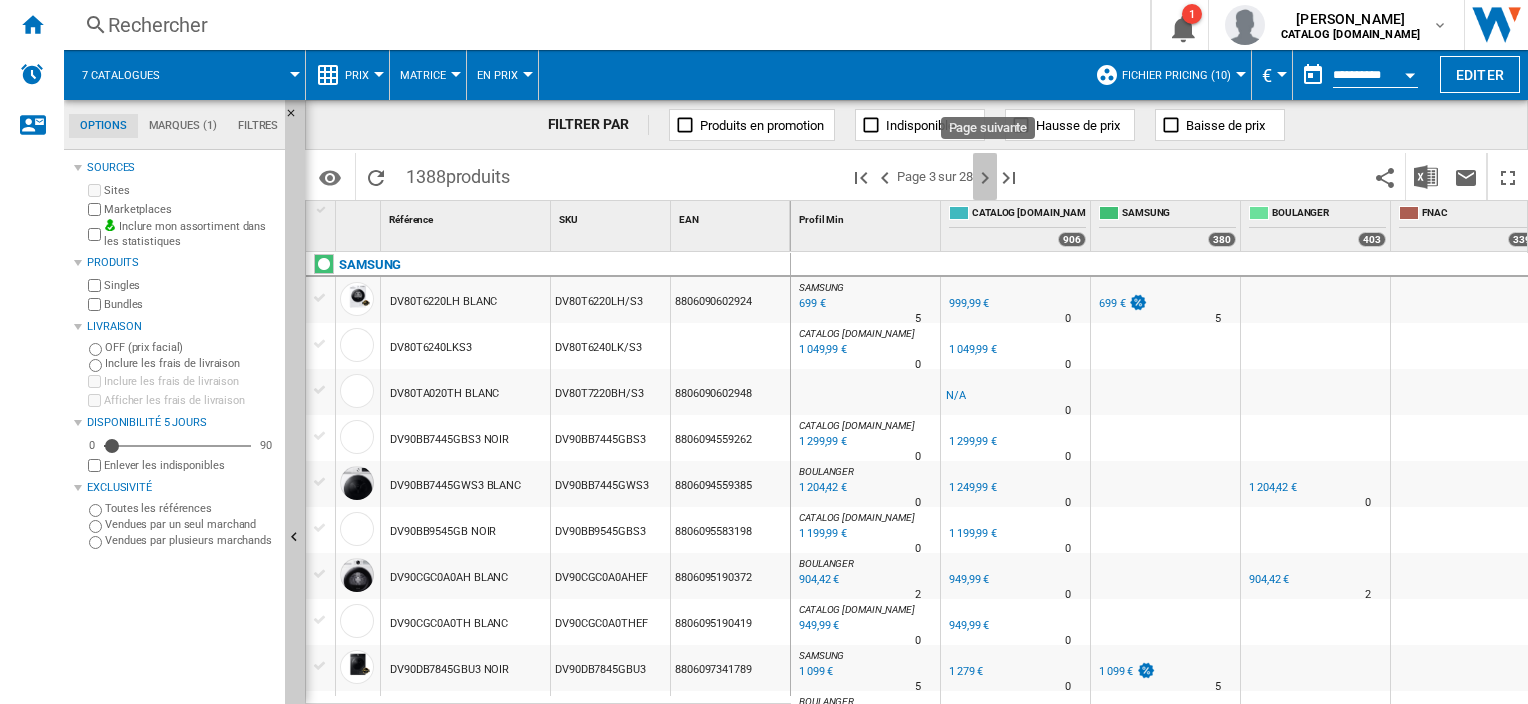 click at bounding box center (985, 178) 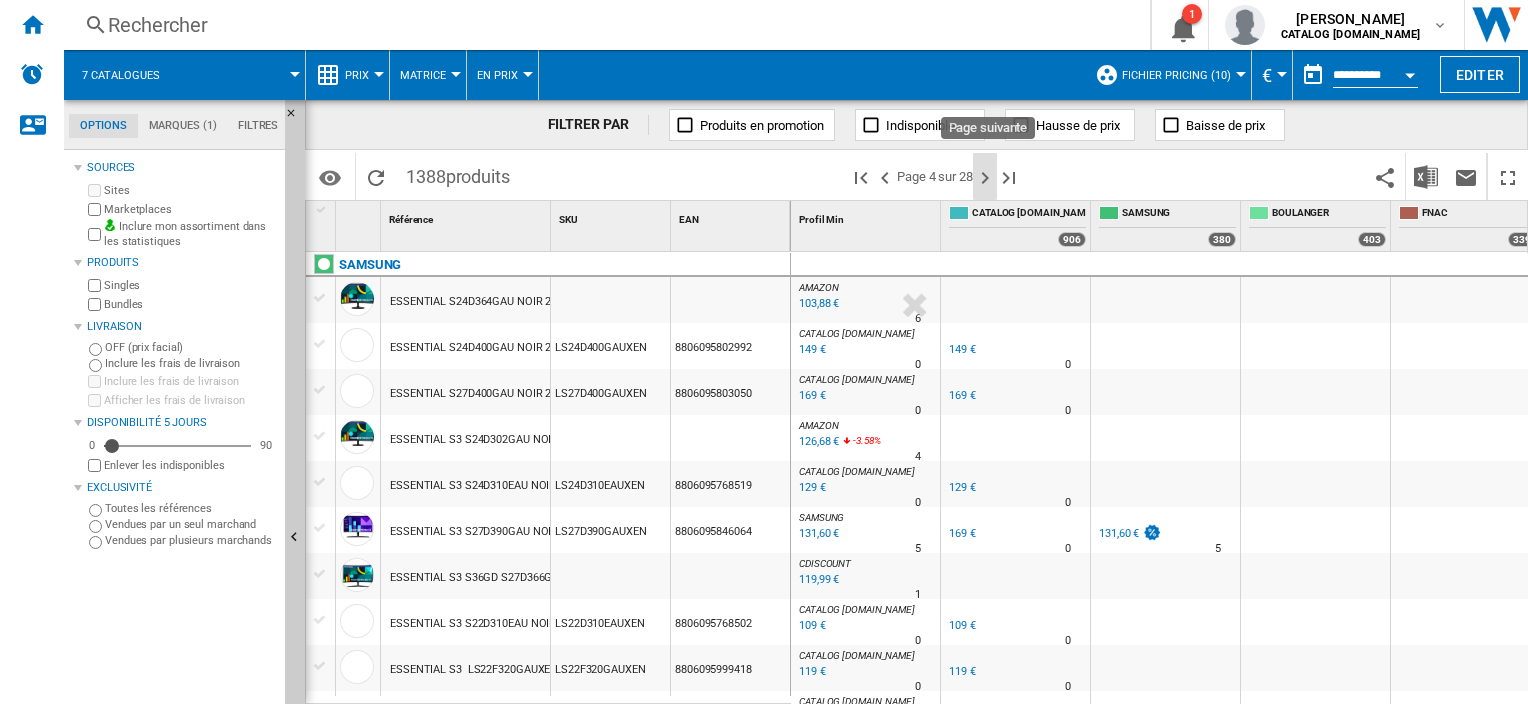 click at bounding box center [985, 178] 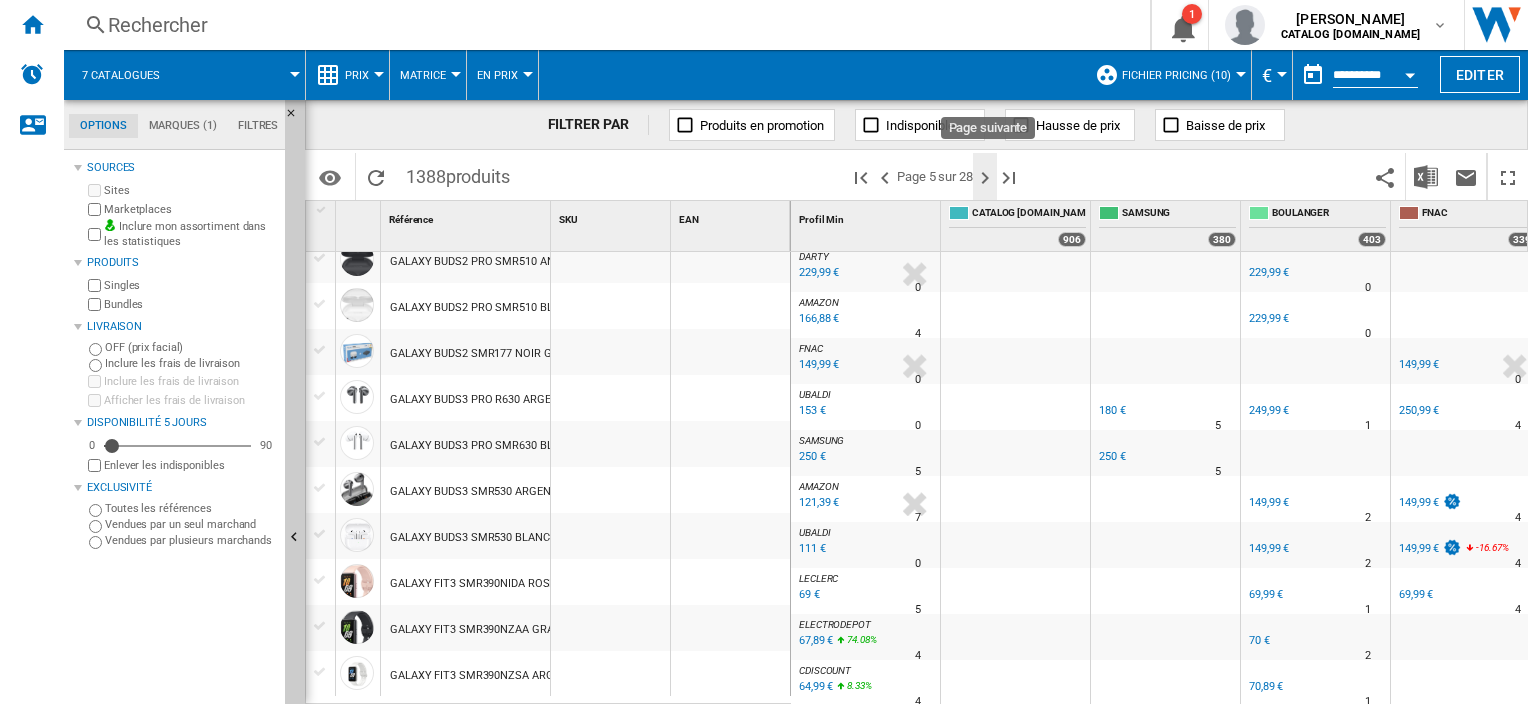 click at bounding box center (1009, 178) 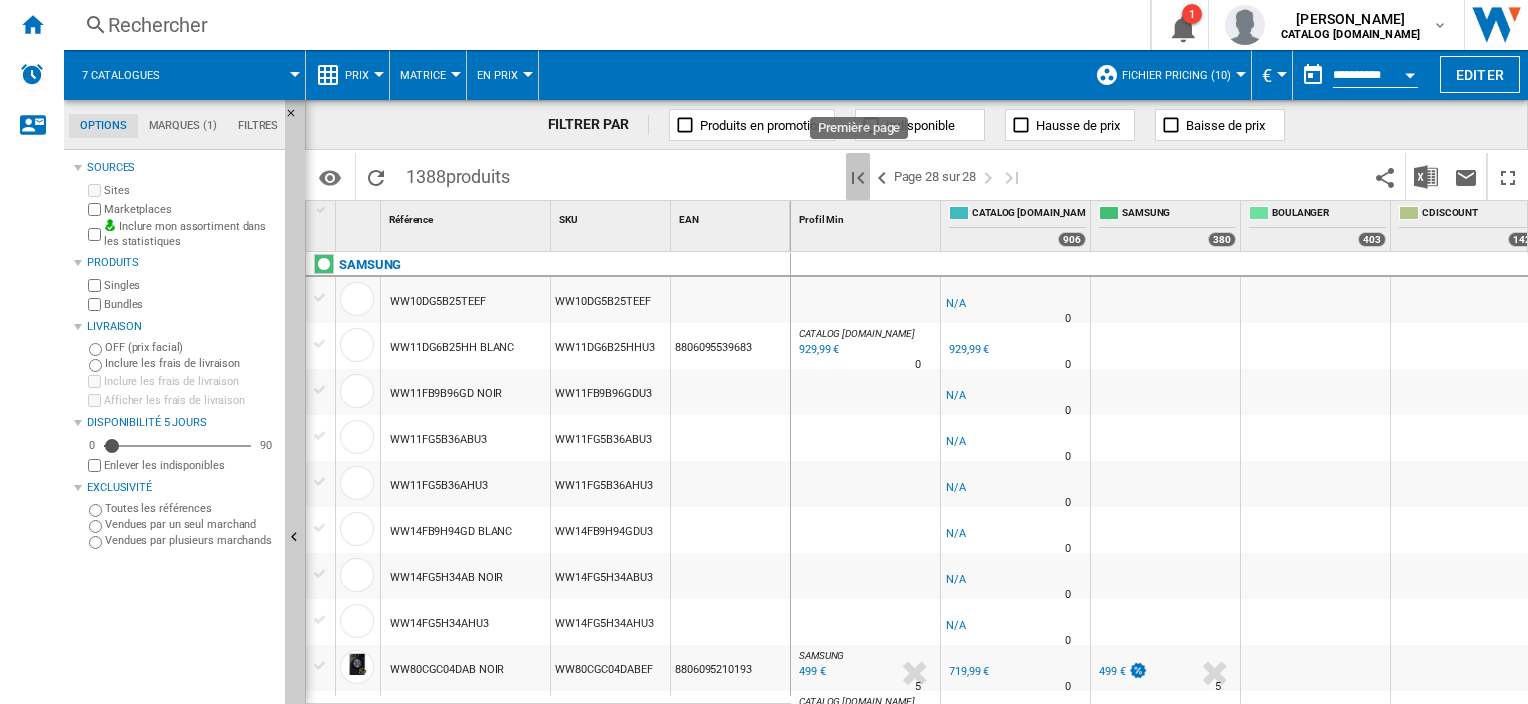 click at bounding box center (858, 178) 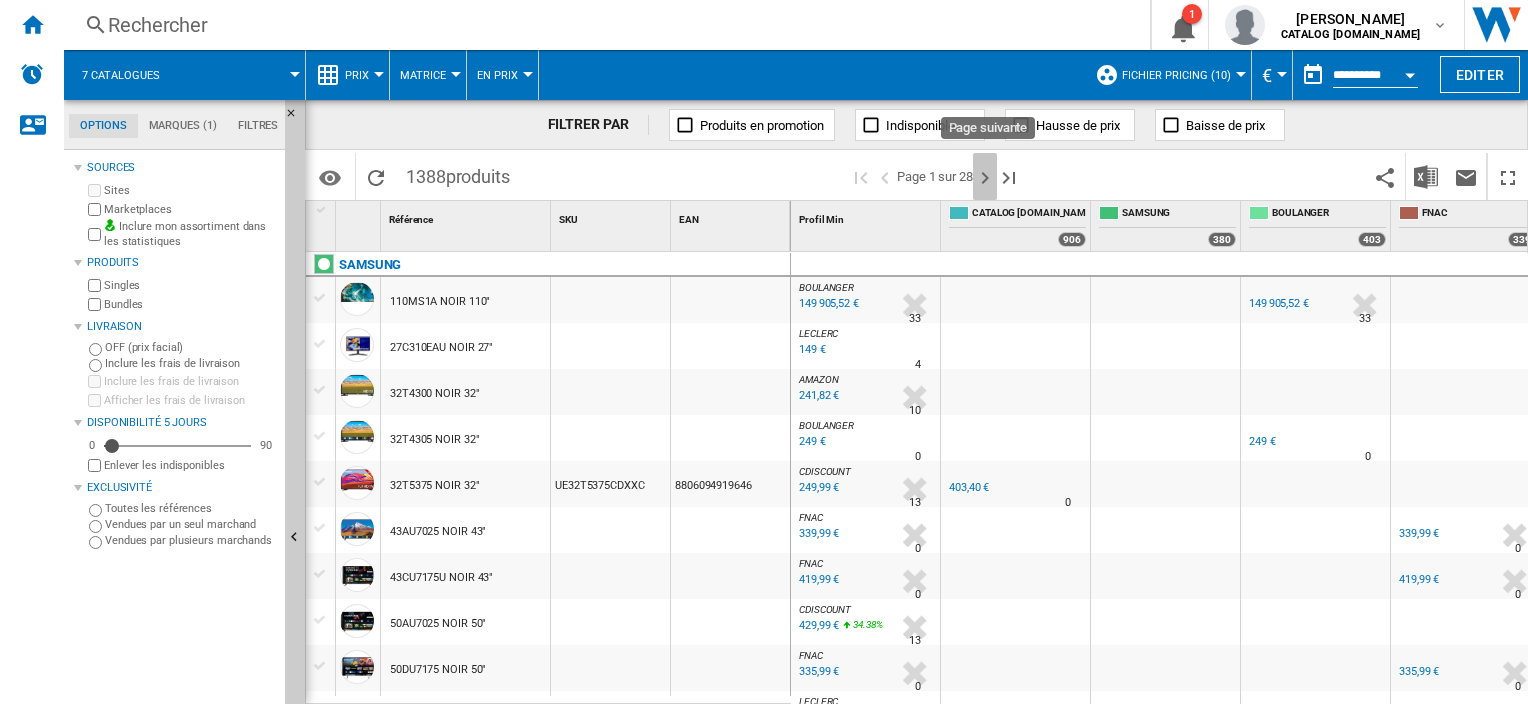 click at bounding box center [985, 178] 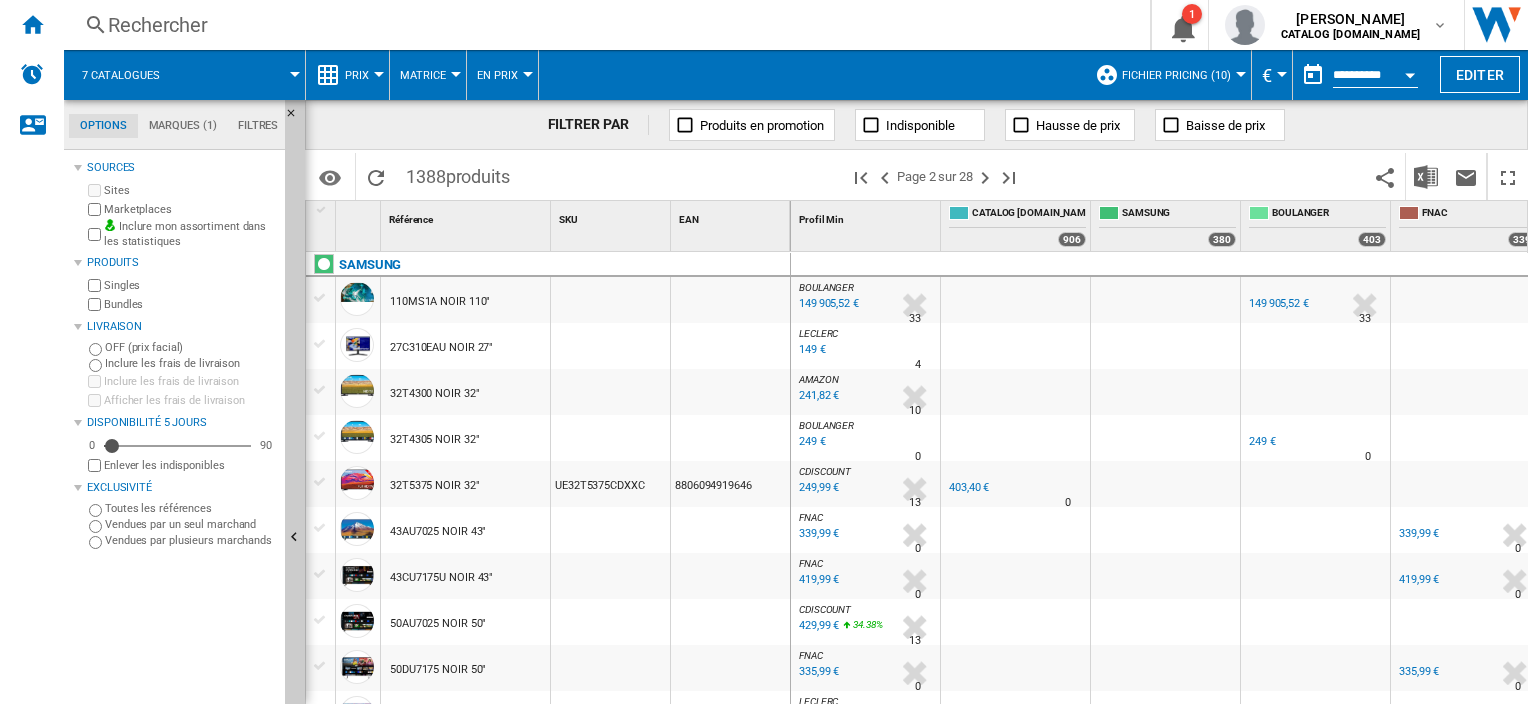 click at bounding box center (985, 178) 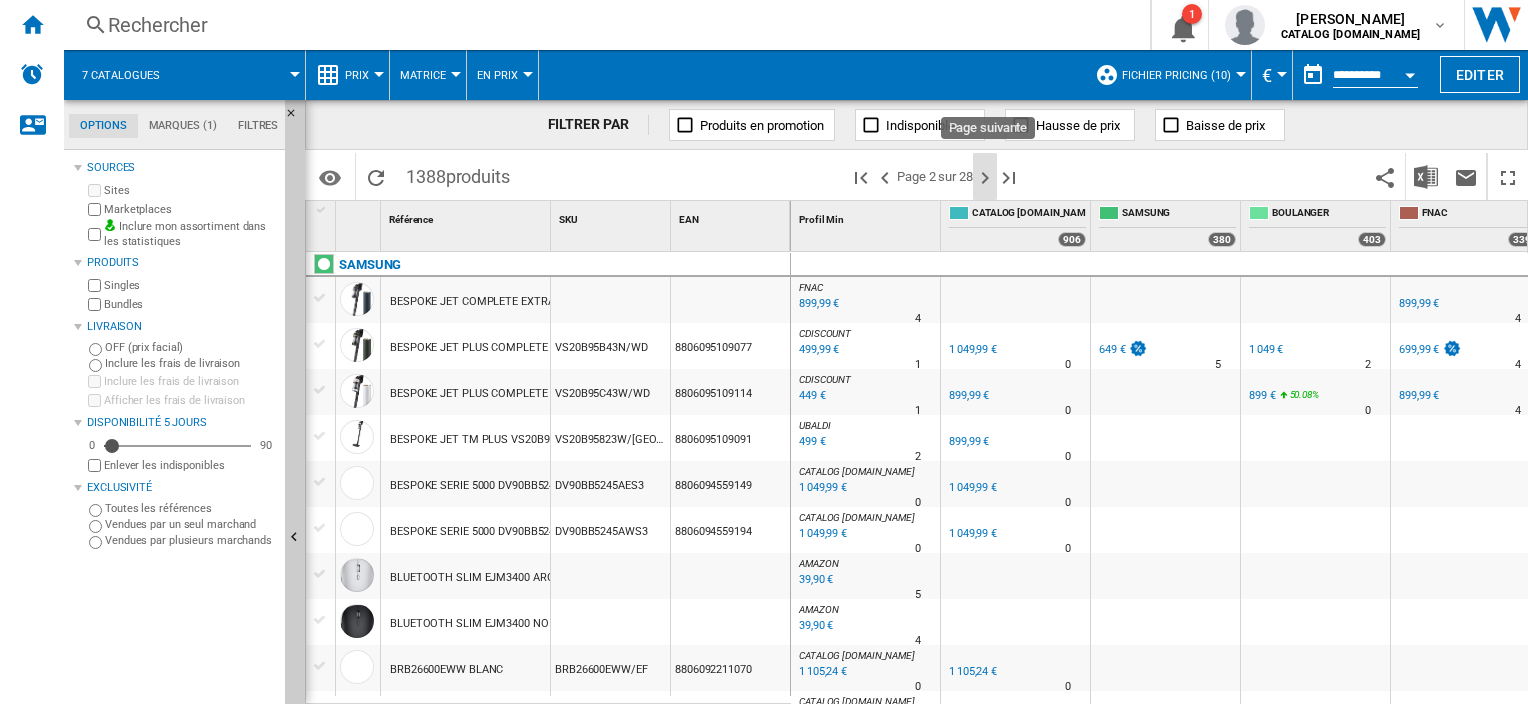 click at bounding box center [985, 178] 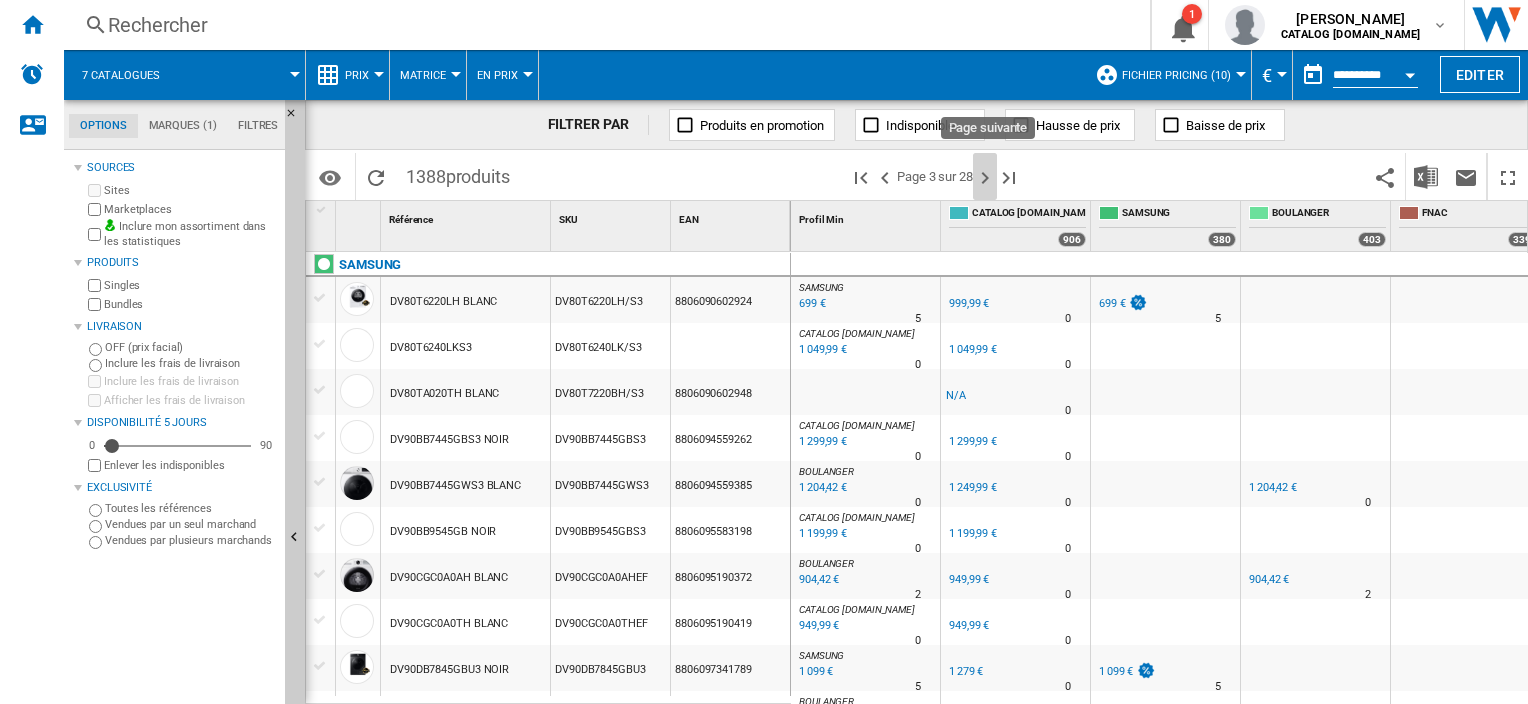 click at bounding box center [985, 178] 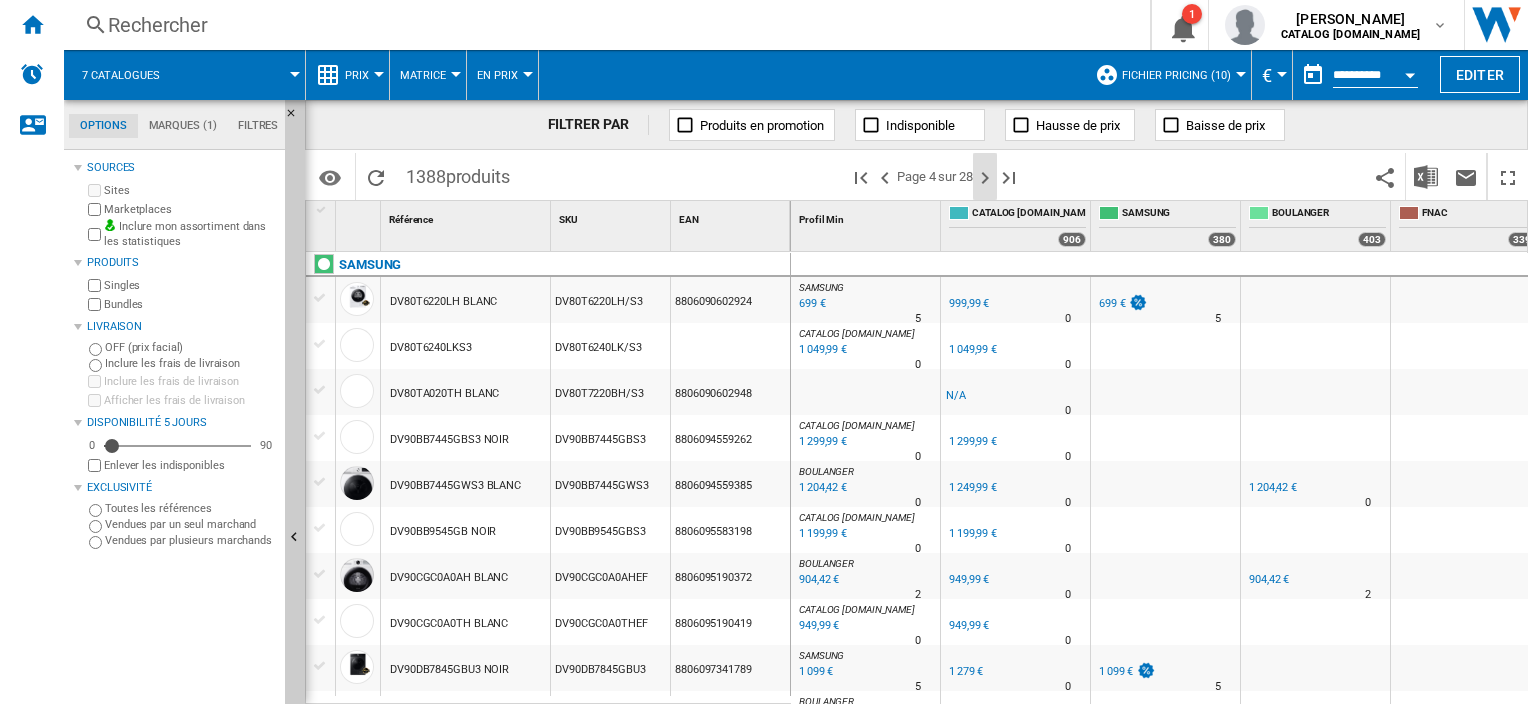 click at bounding box center (985, 178) 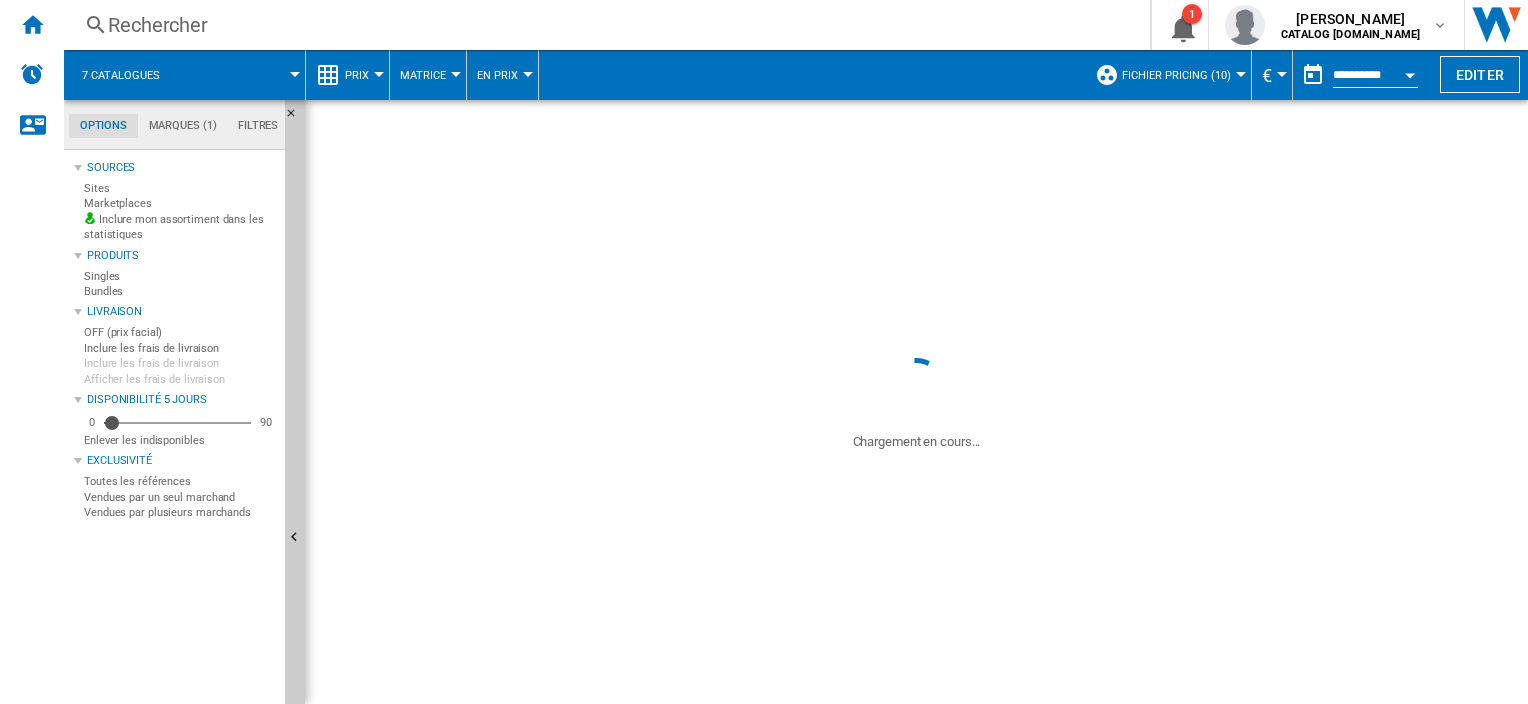 click at bounding box center (985, 178) 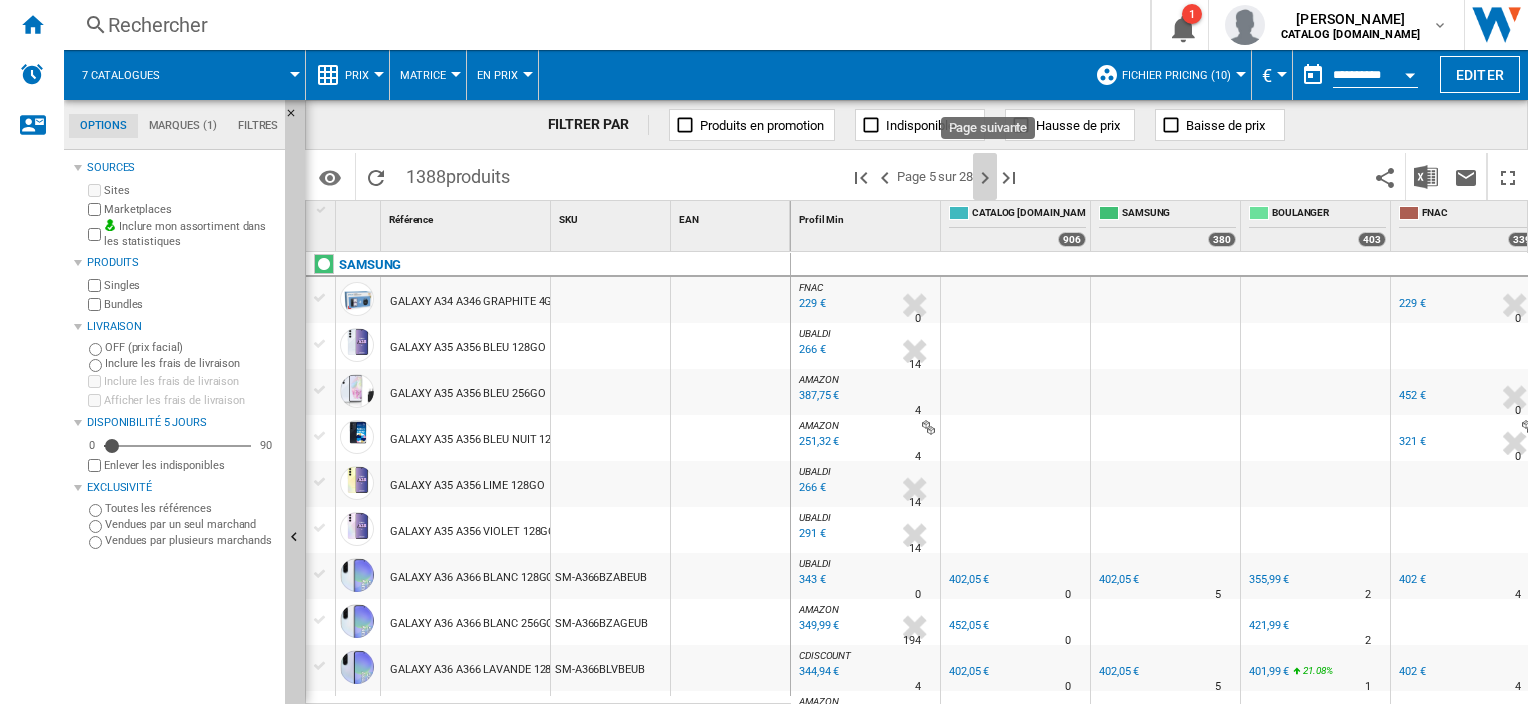 click at bounding box center (985, 178) 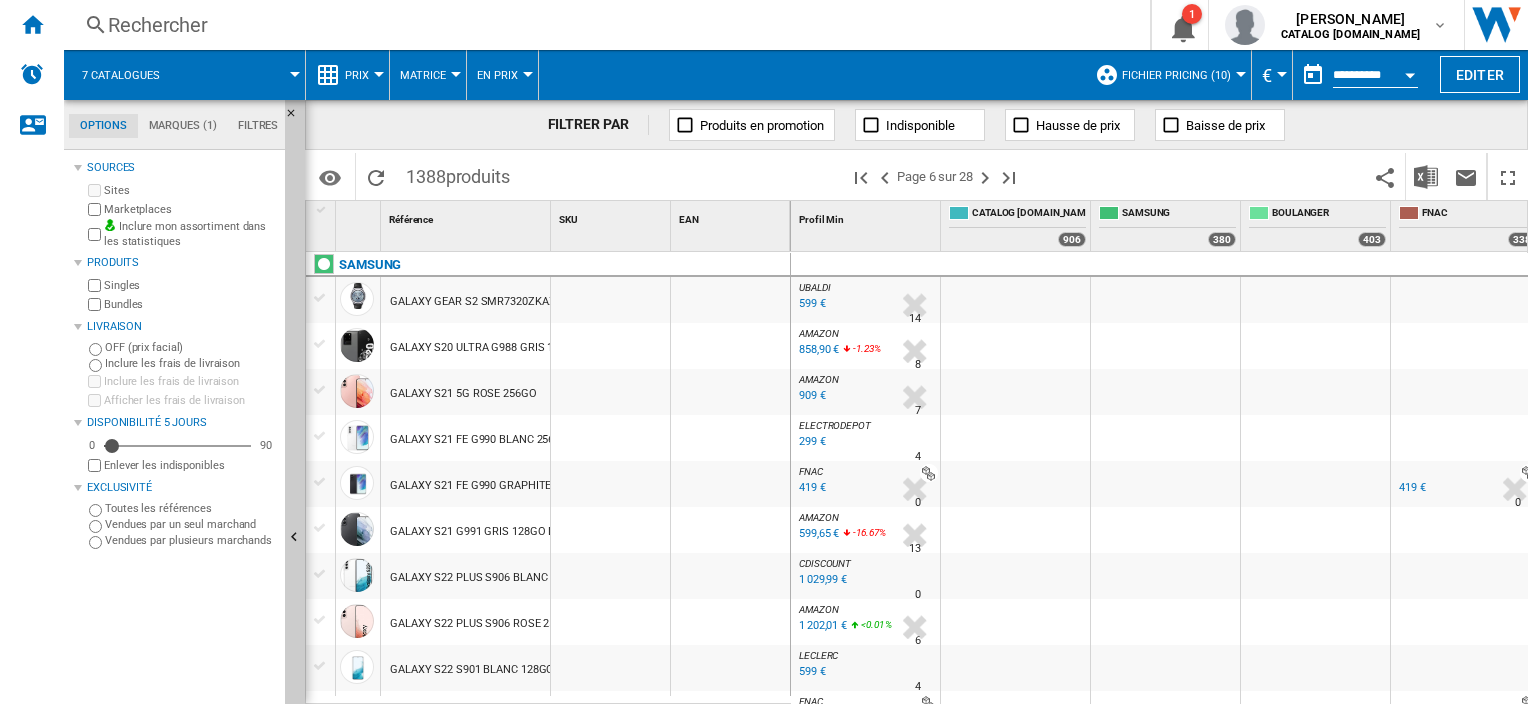 click at bounding box center (684, 176) 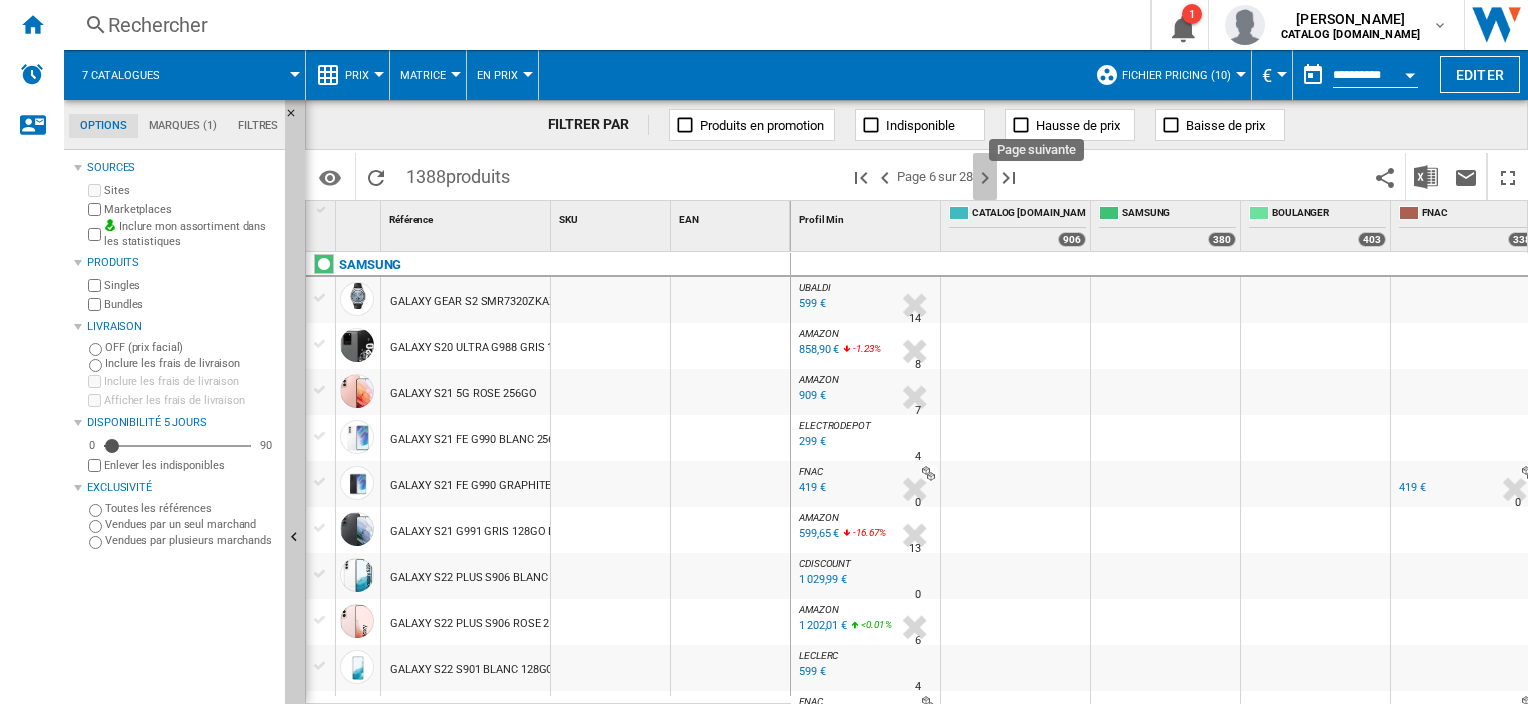 click at bounding box center [985, 178] 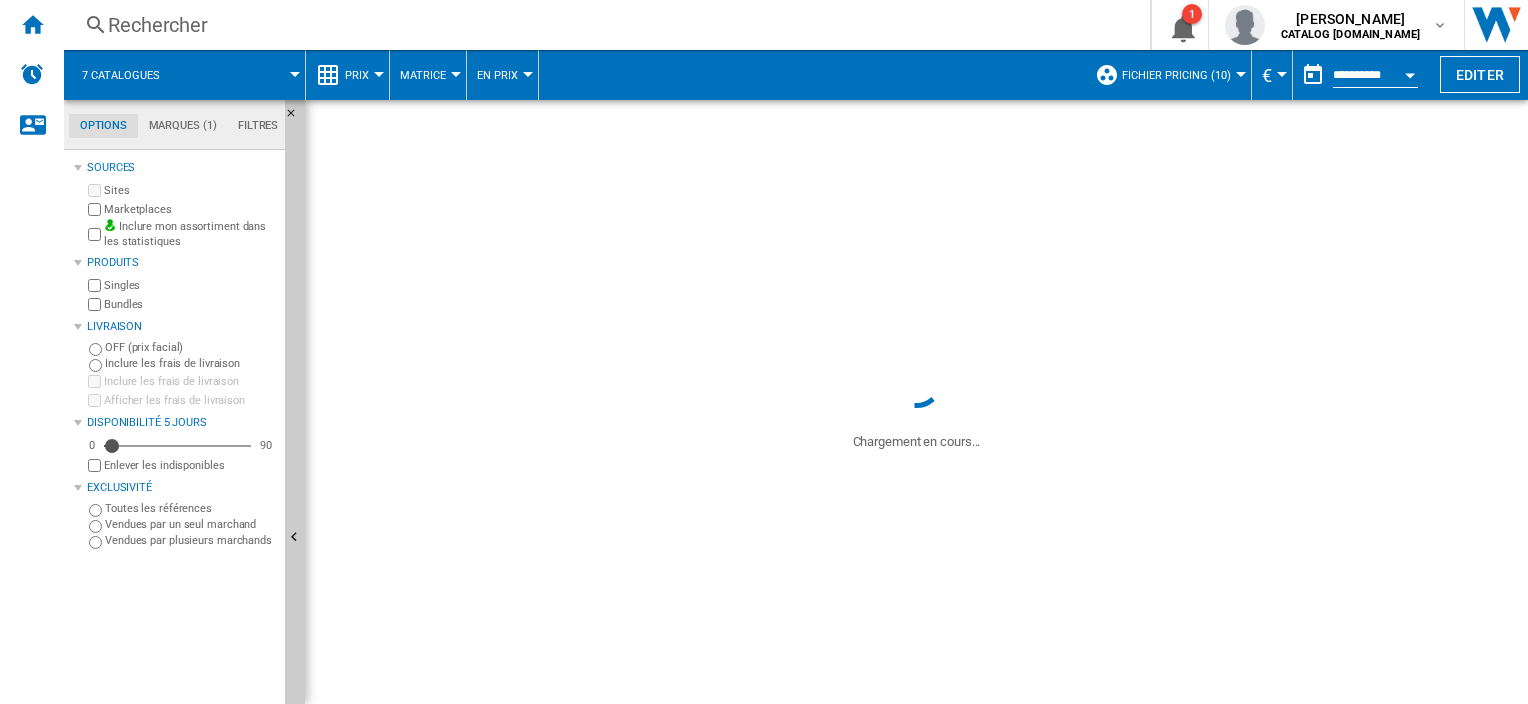 click at bounding box center [241, 75] 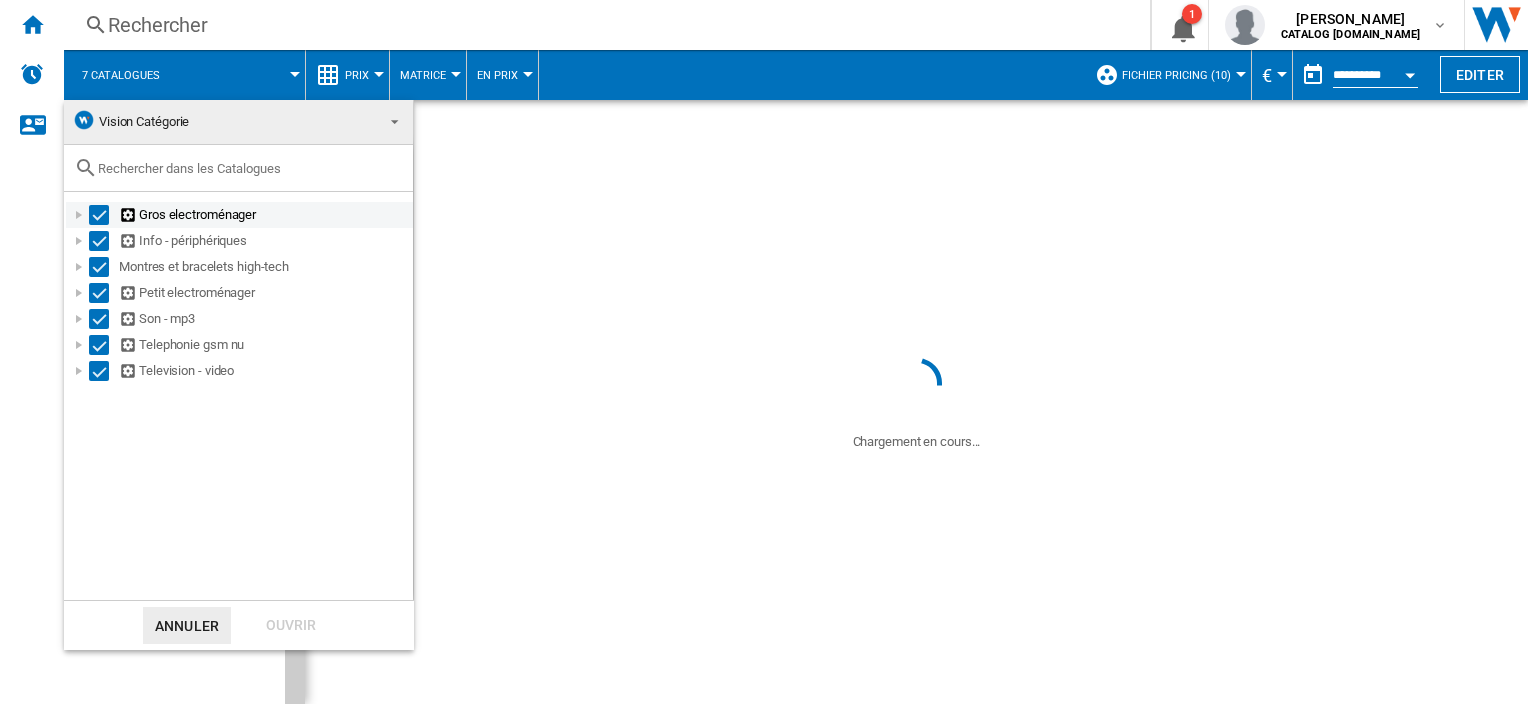 click at bounding box center [99, 215] 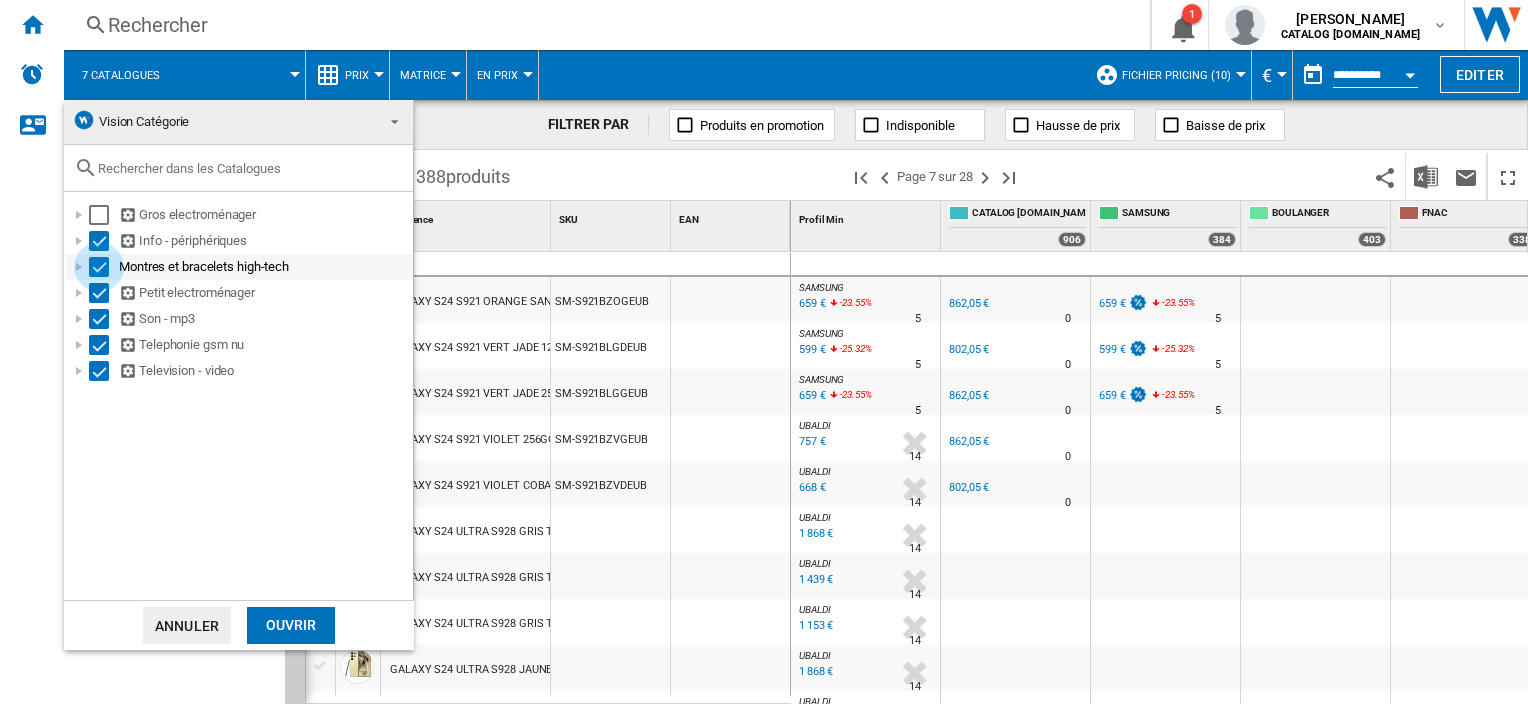 click at bounding box center [99, 267] 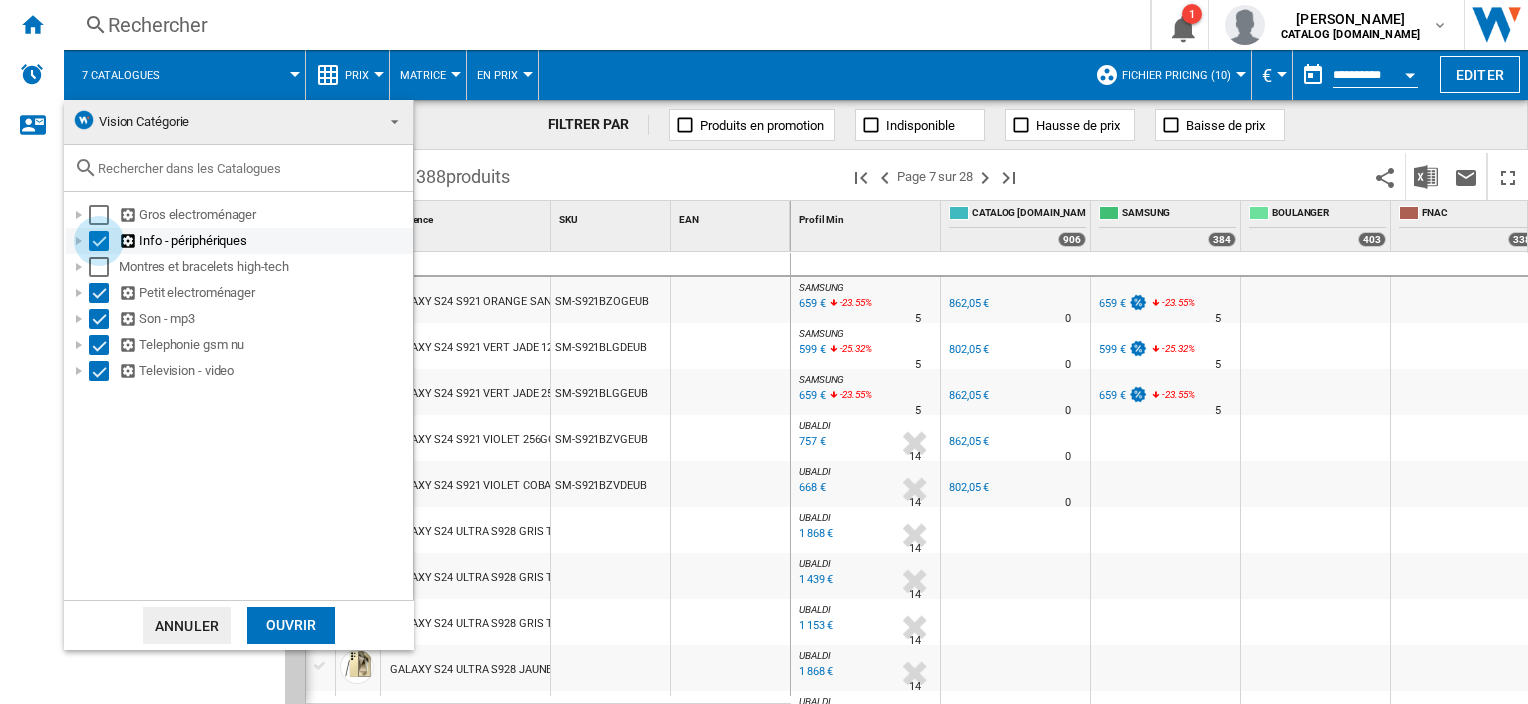 click at bounding box center [99, 241] 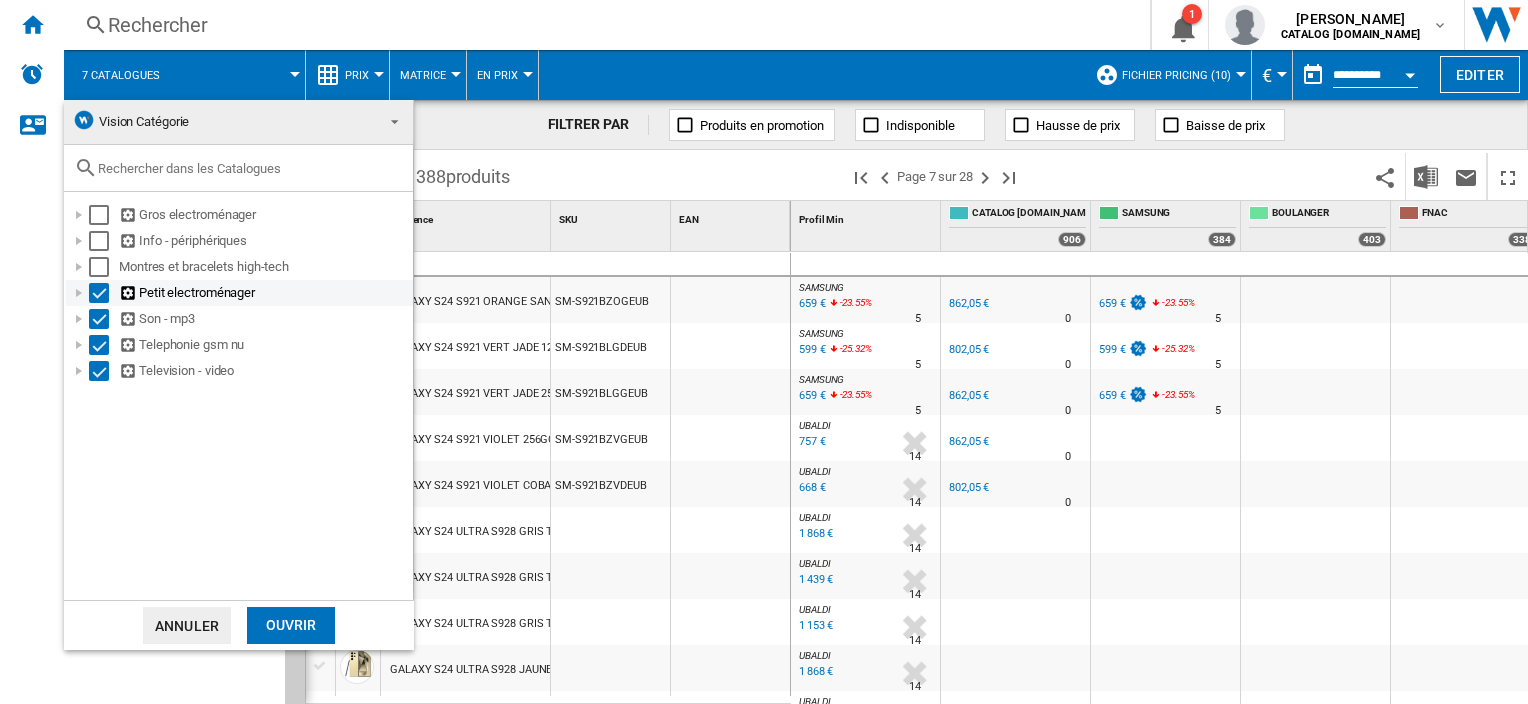 click at bounding box center (99, 293) 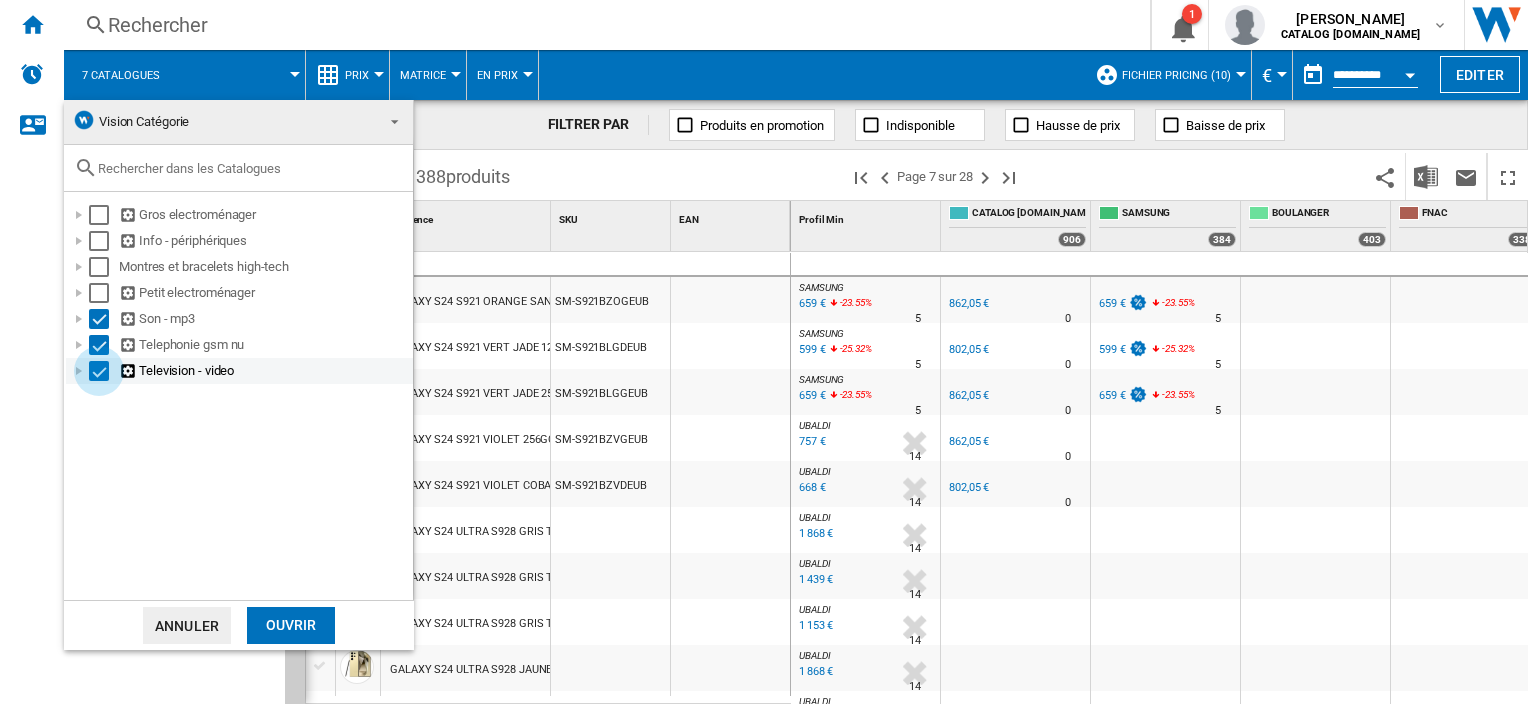 click at bounding box center (99, 371) 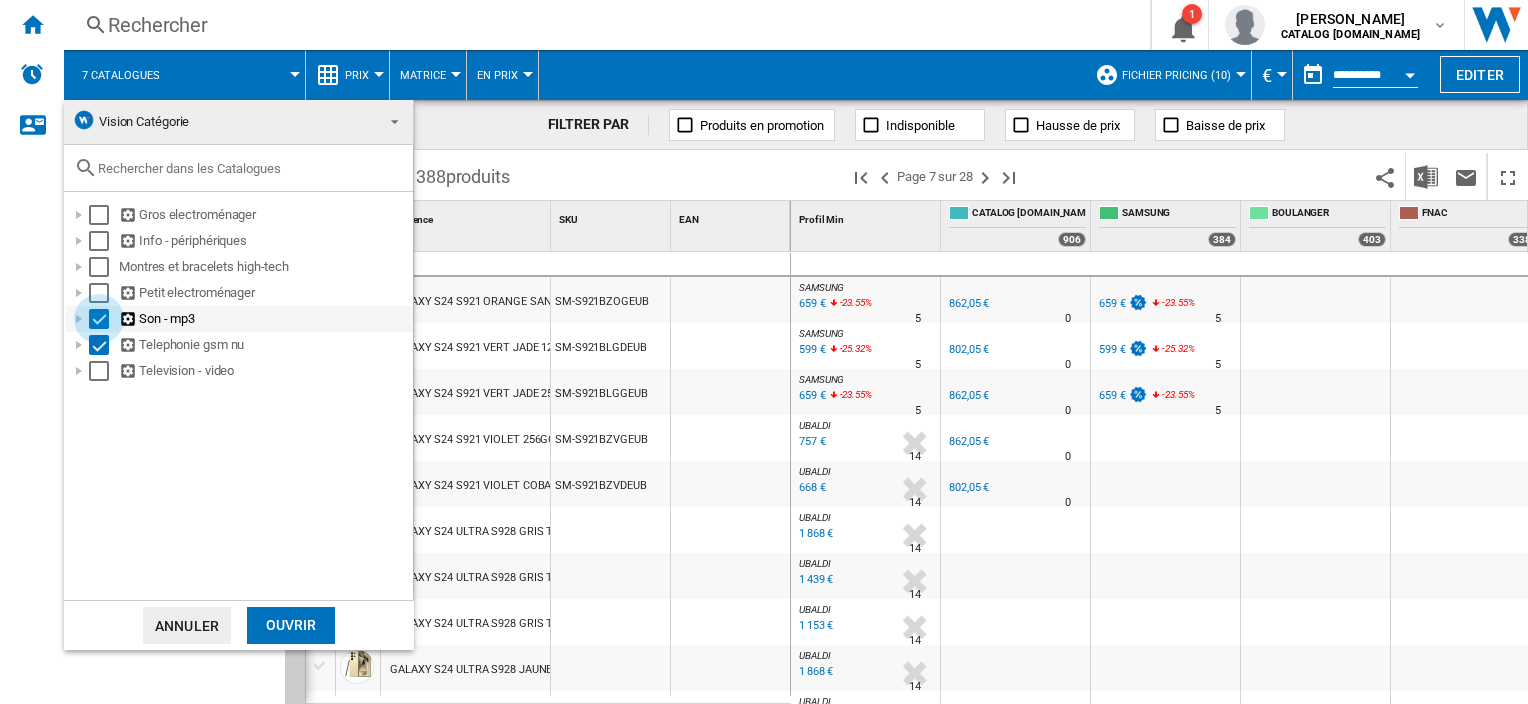 click at bounding box center (99, 319) 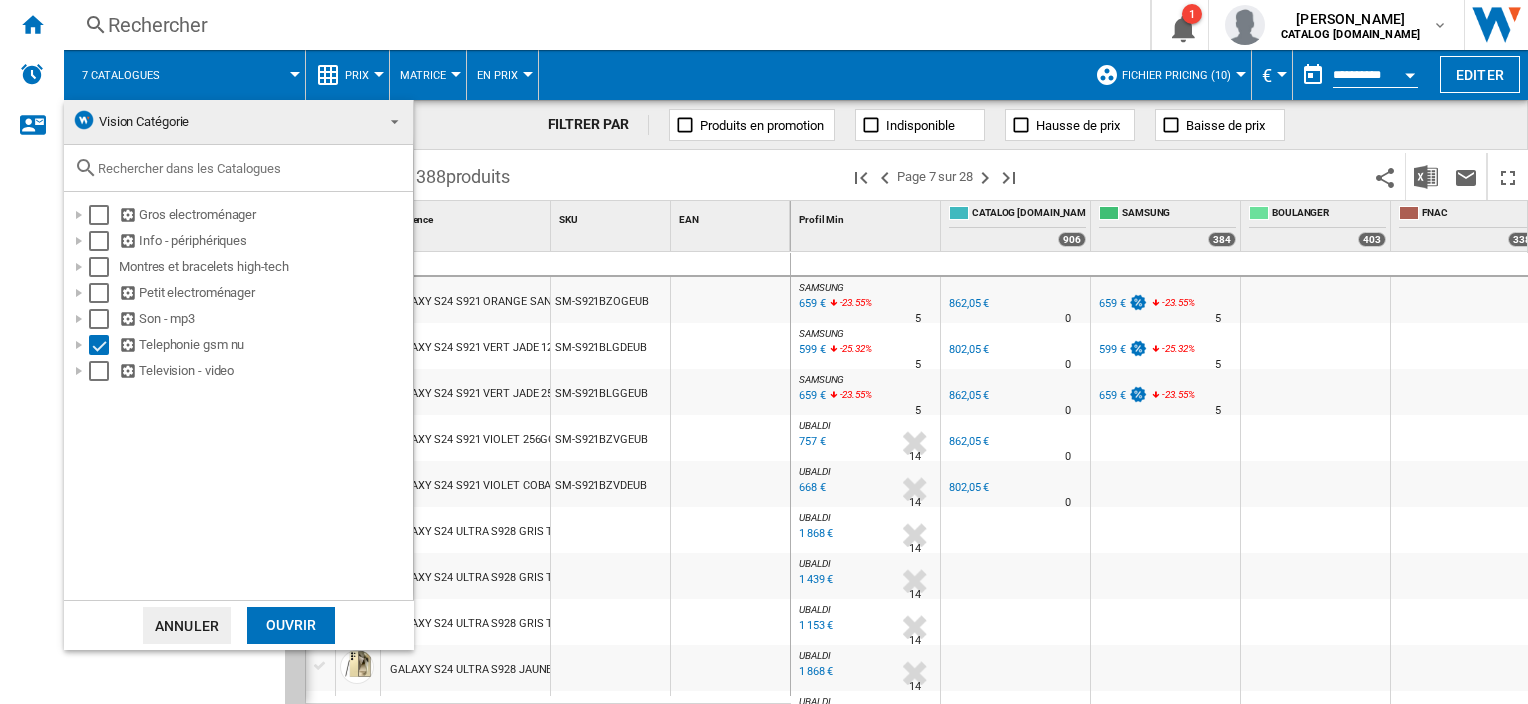 click on "Ouvrir" at bounding box center [291, 625] 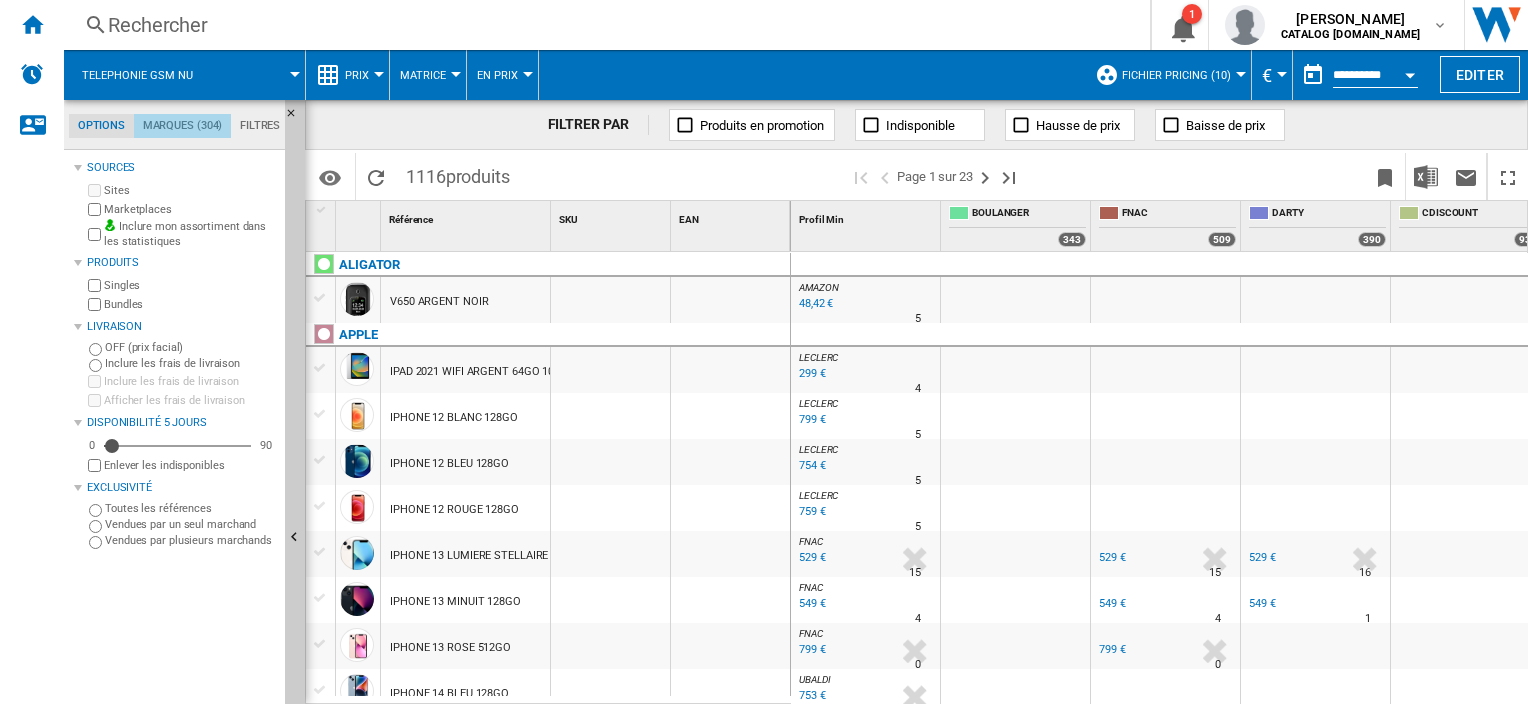 click on "Marques (304)" 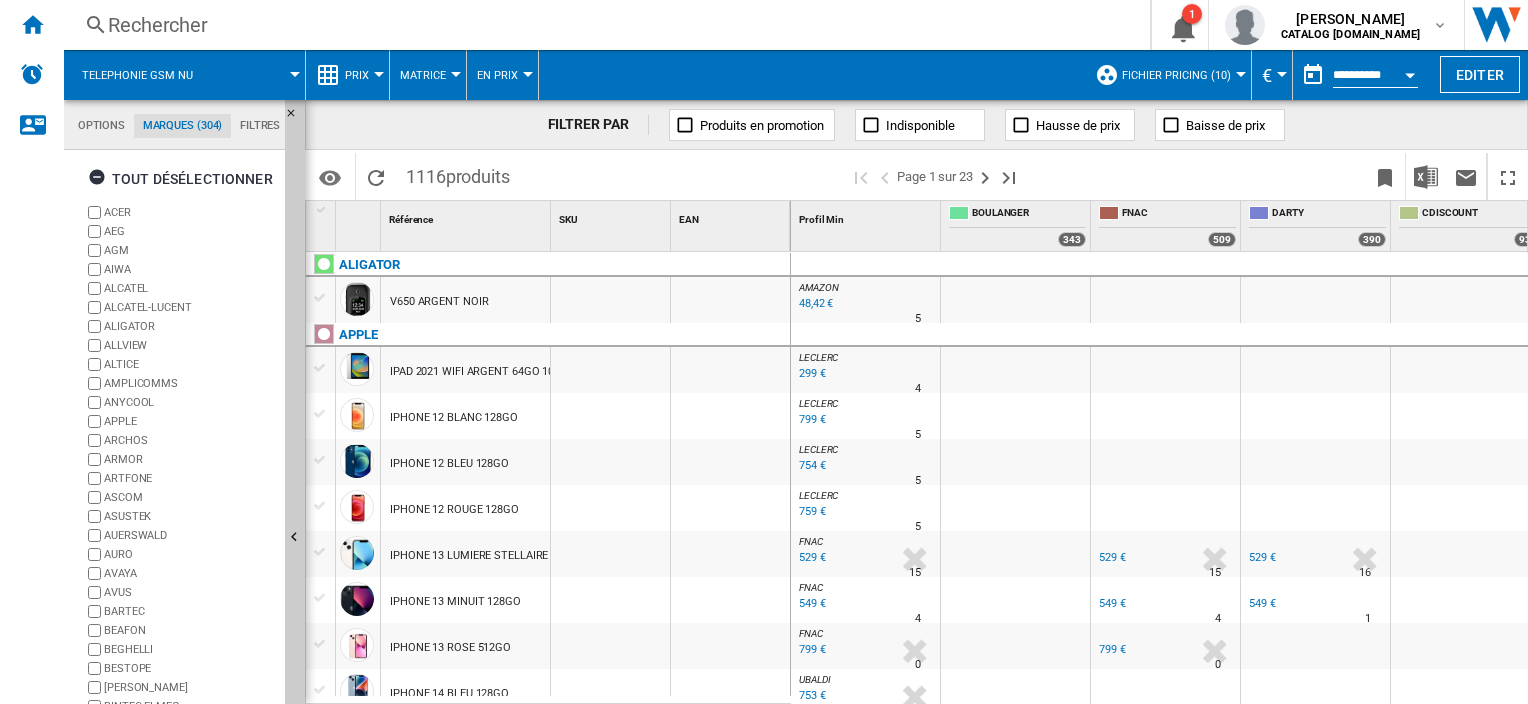 scroll, scrollTop: 112, scrollLeft: 0, axis: vertical 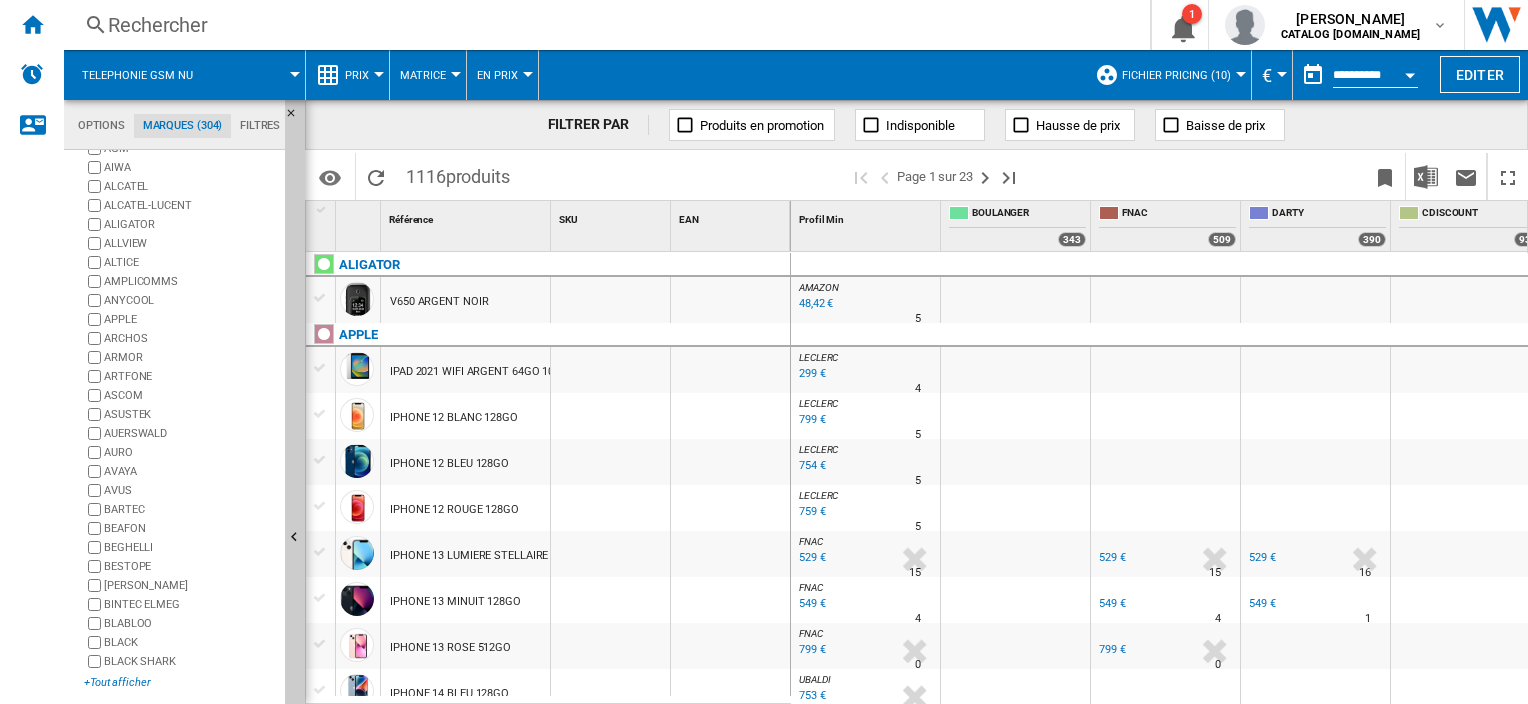 click on "+Tout afficher" at bounding box center (180, 682) 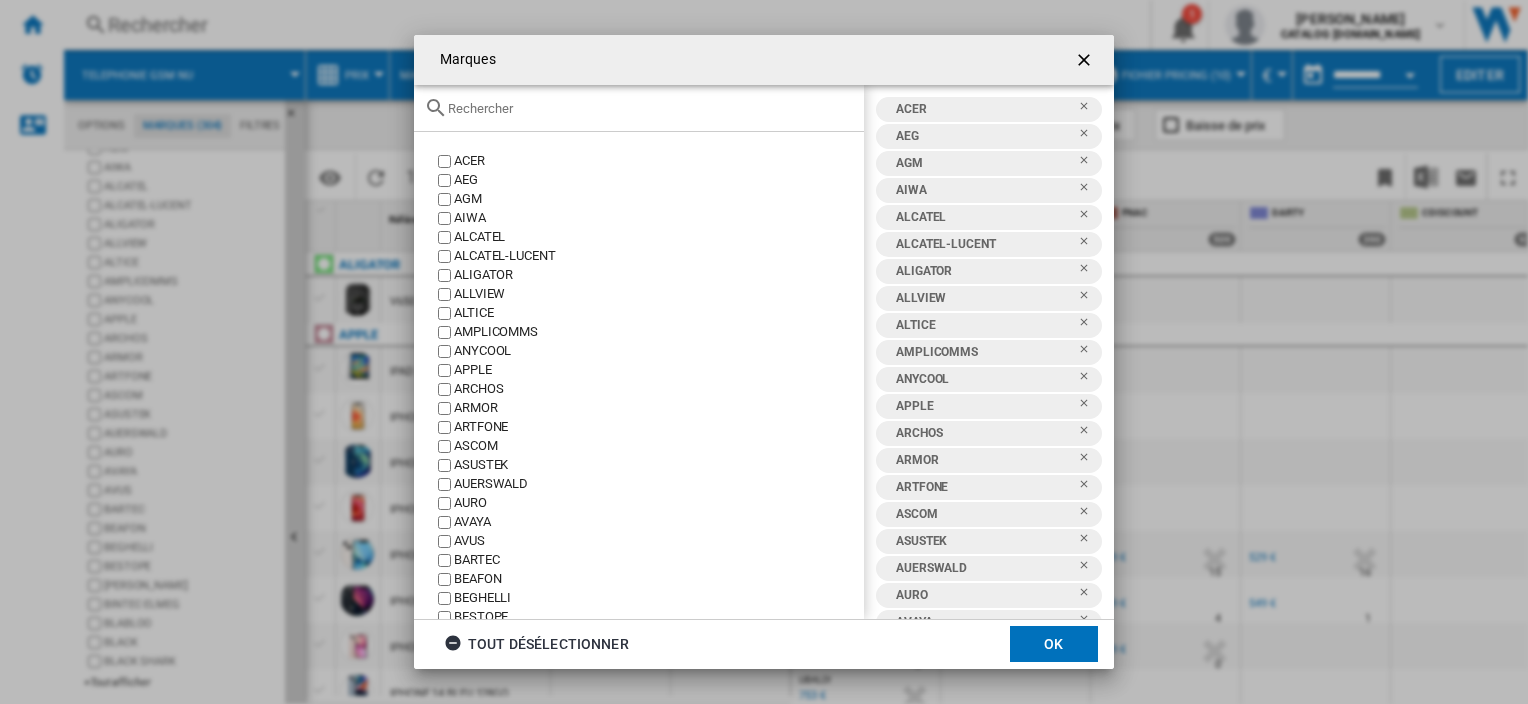 click 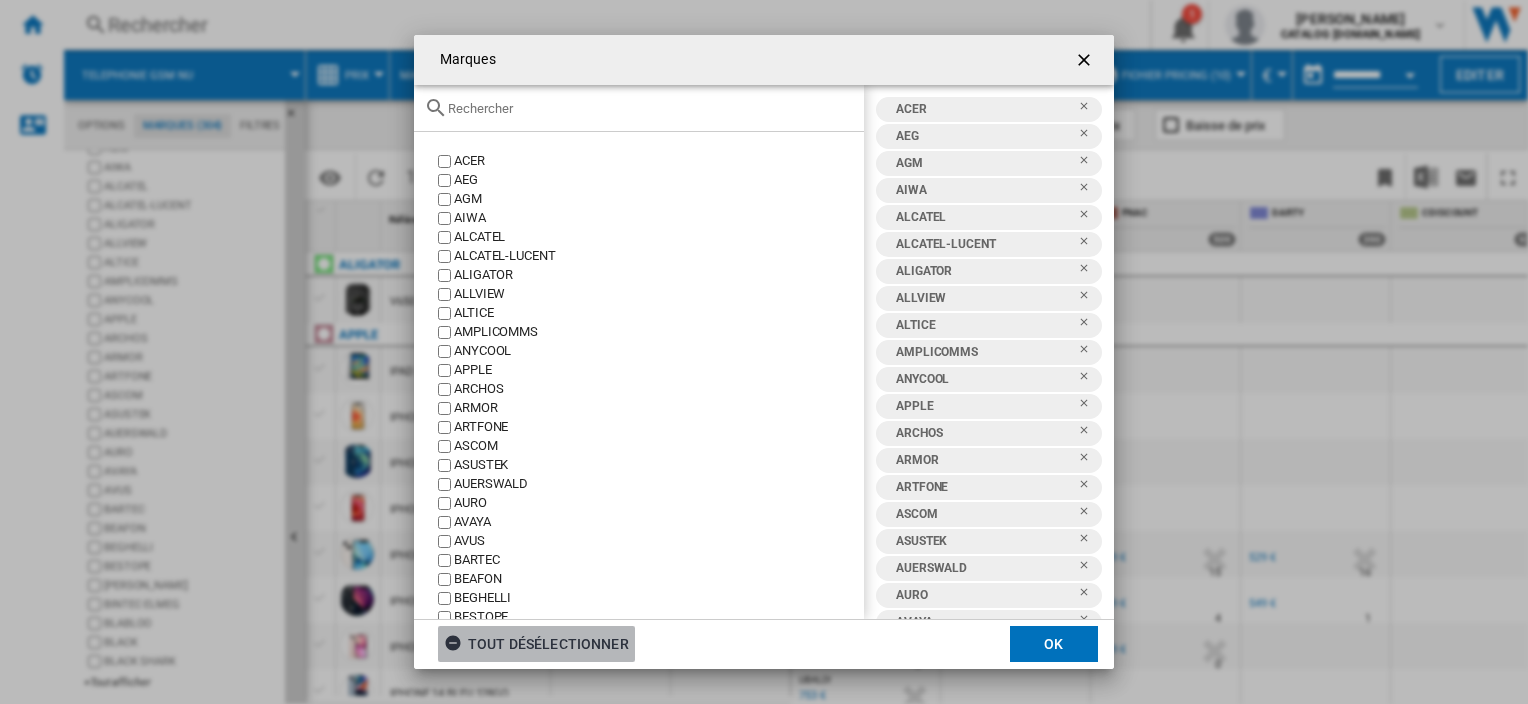 click on "tout désélectionner" 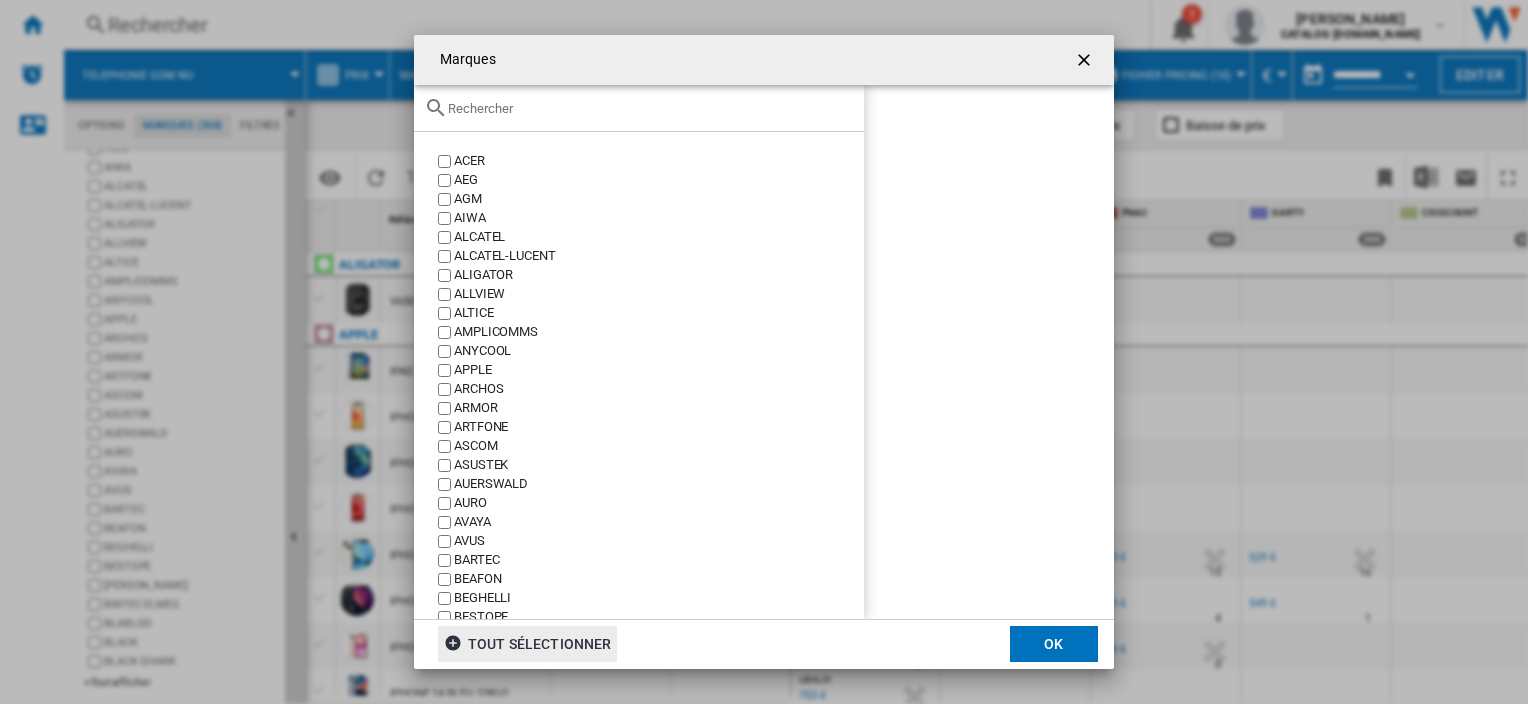 click 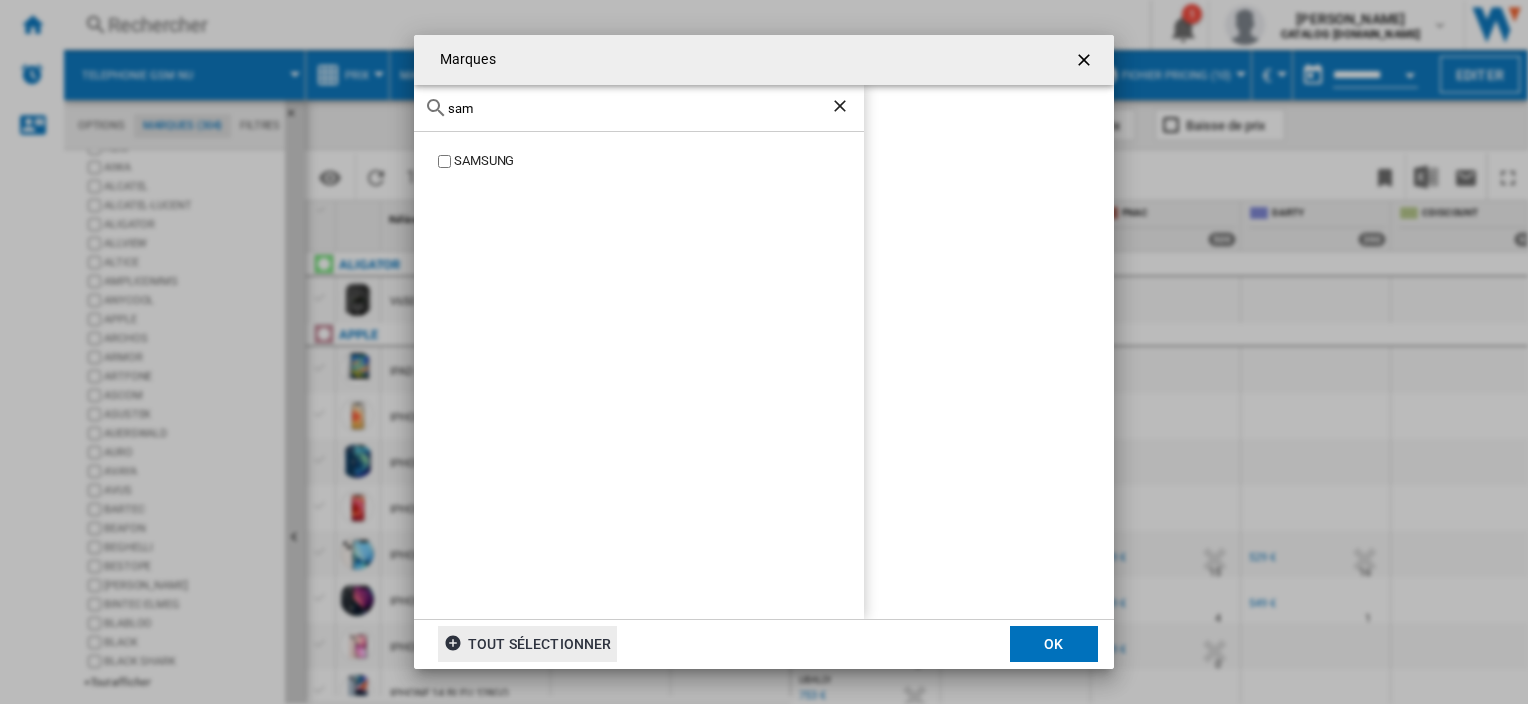 type on "sam" 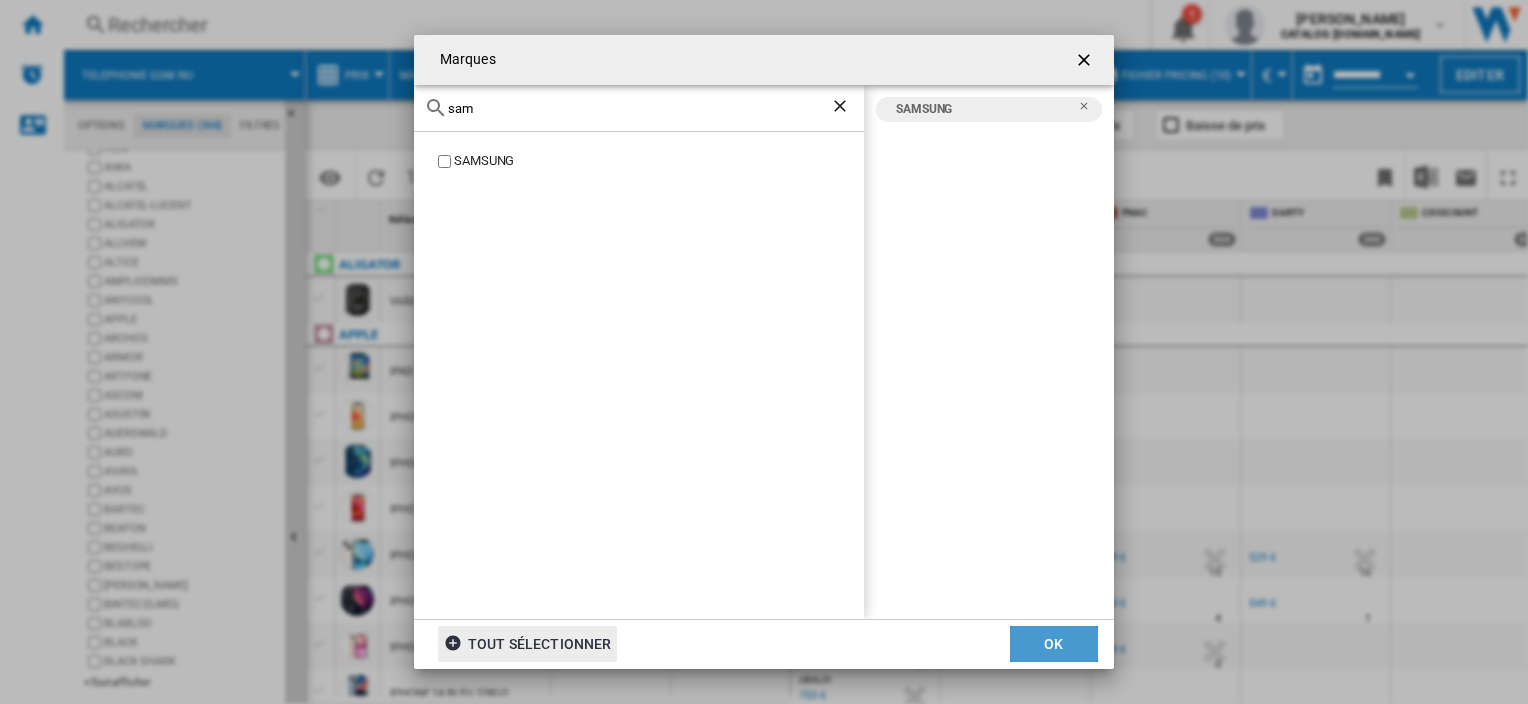 click on "OK" 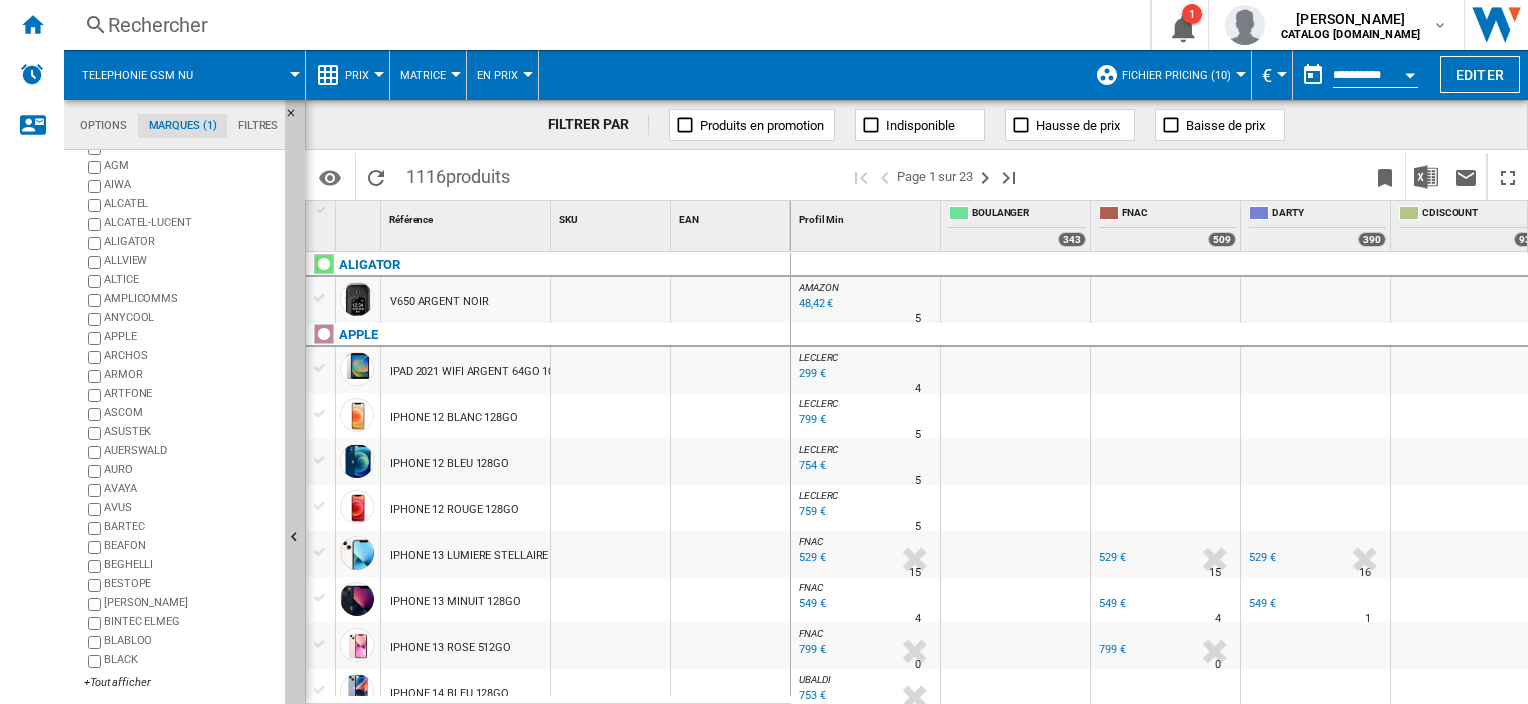 scroll, scrollTop: 76, scrollLeft: 0, axis: vertical 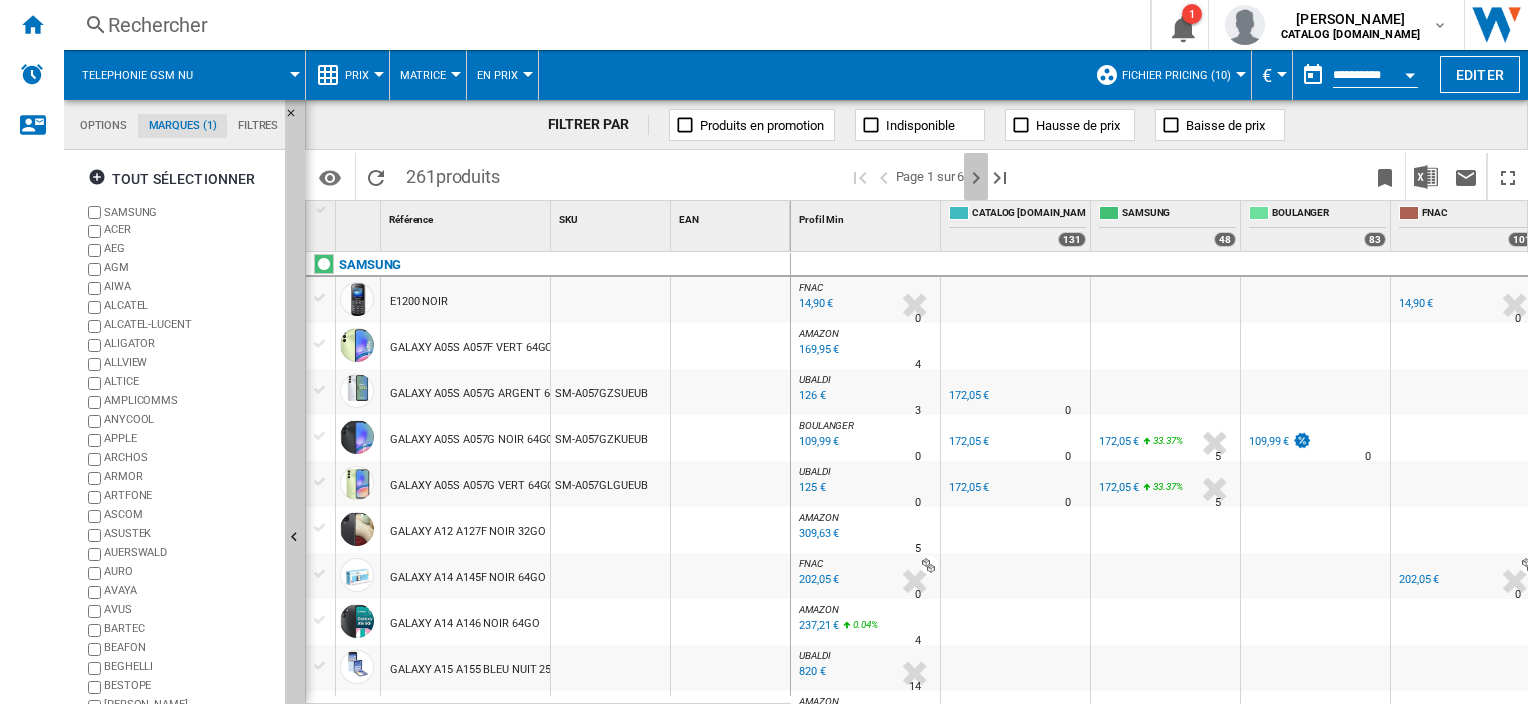 click at bounding box center [976, 178] 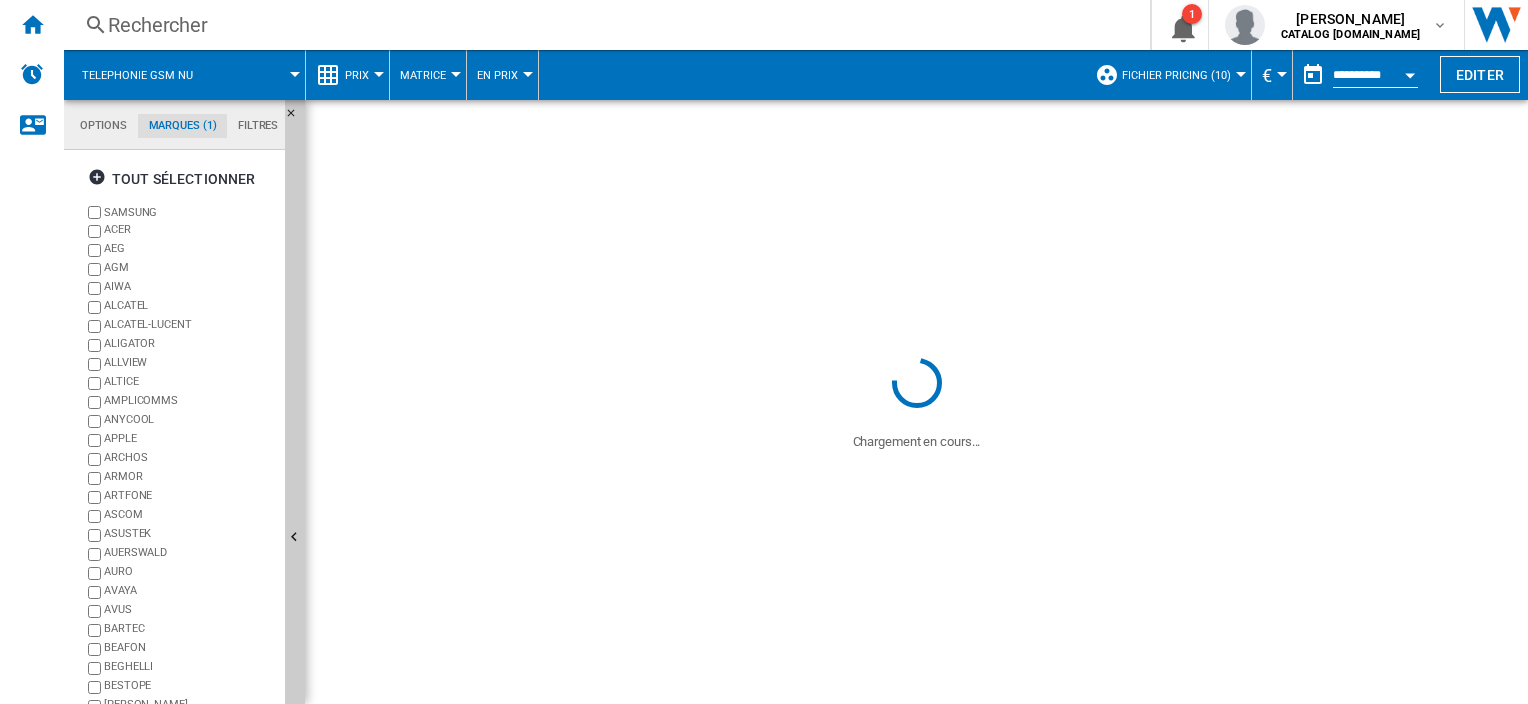 scroll, scrollTop: 0, scrollLeft: 0, axis: both 